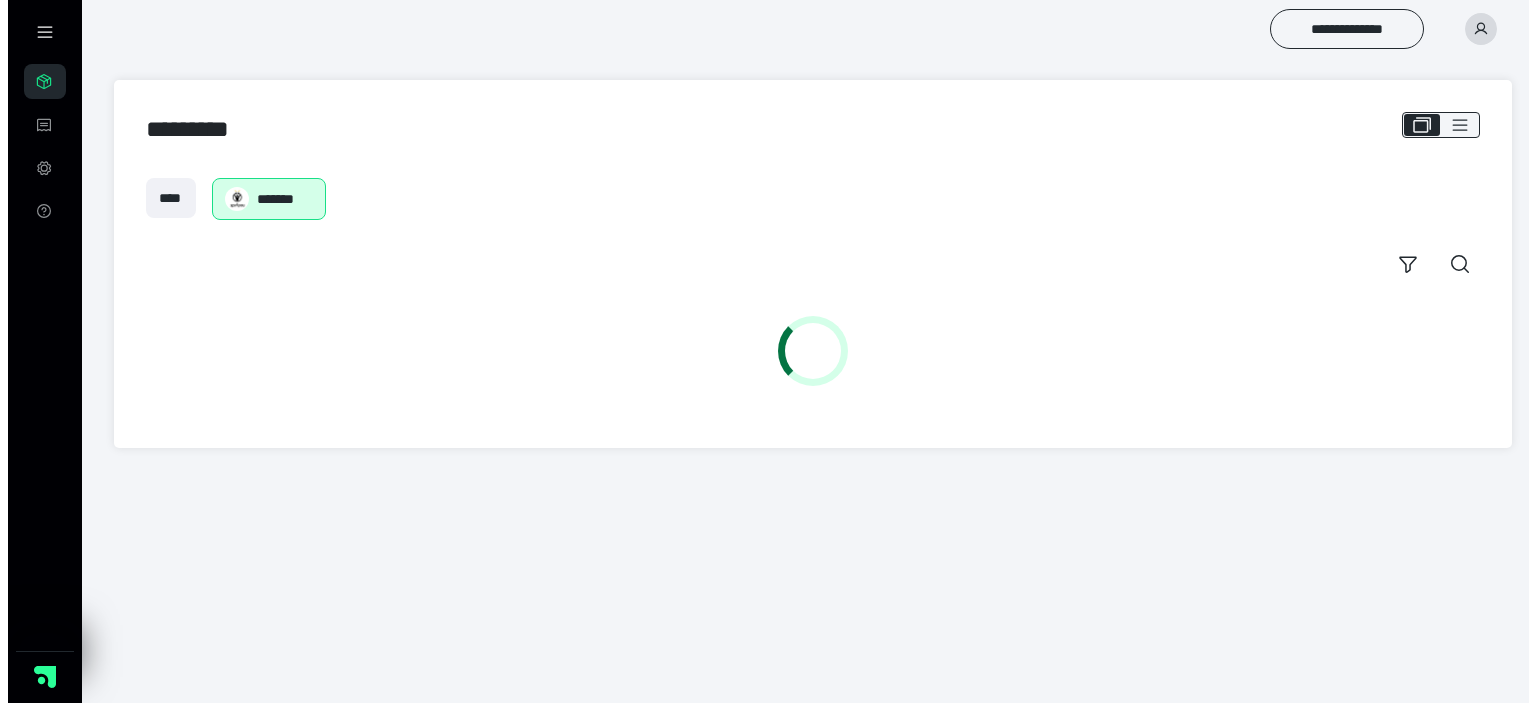 scroll, scrollTop: 0, scrollLeft: 0, axis: both 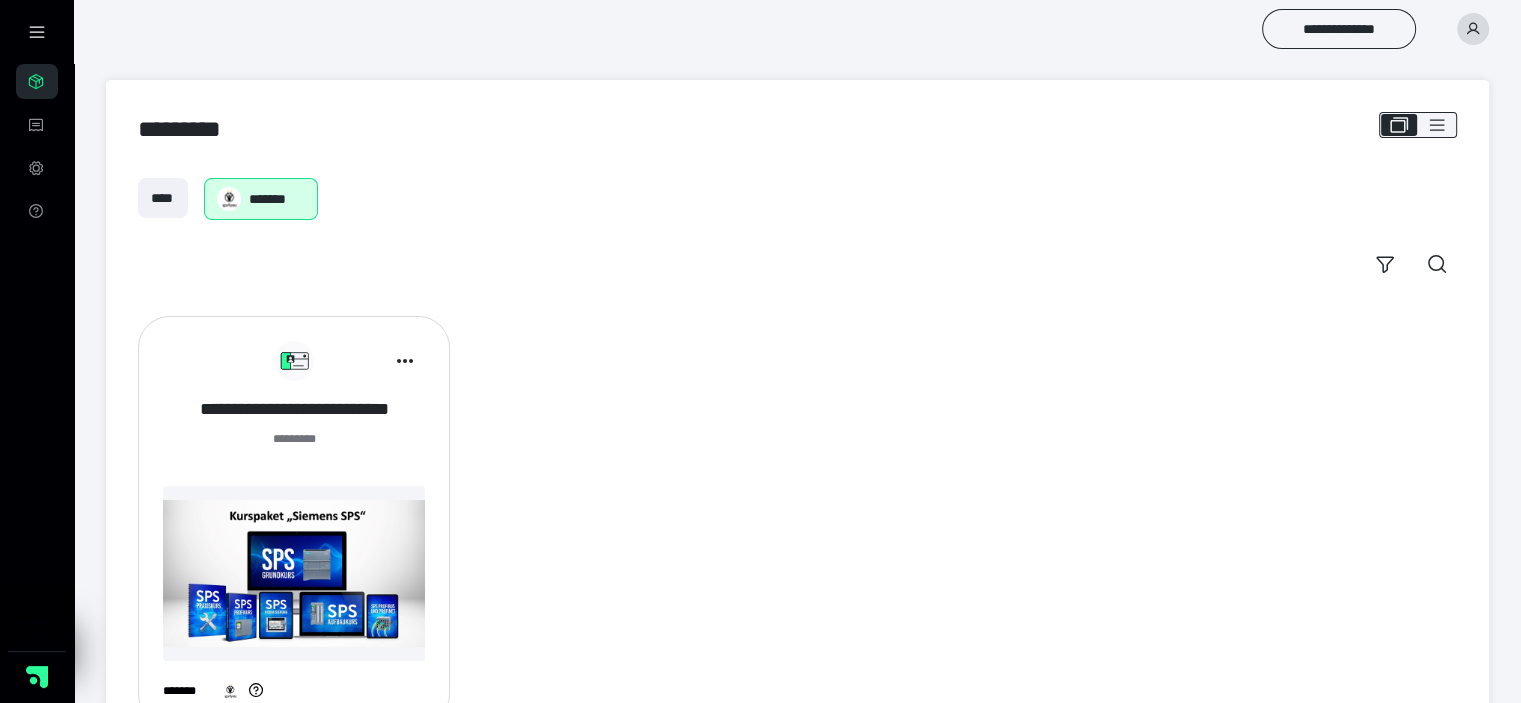click on "**********" at bounding box center [294, 409] 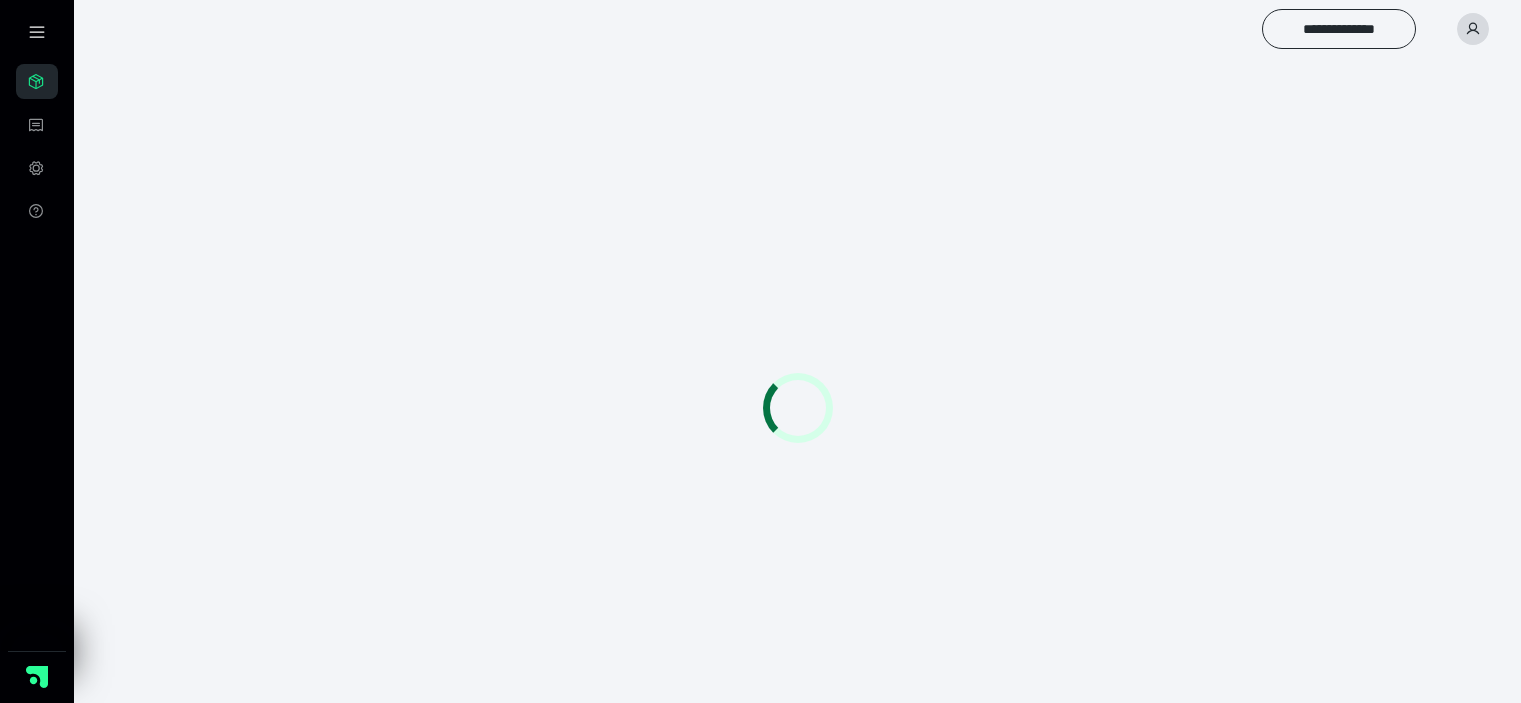scroll, scrollTop: 0, scrollLeft: 0, axis: both 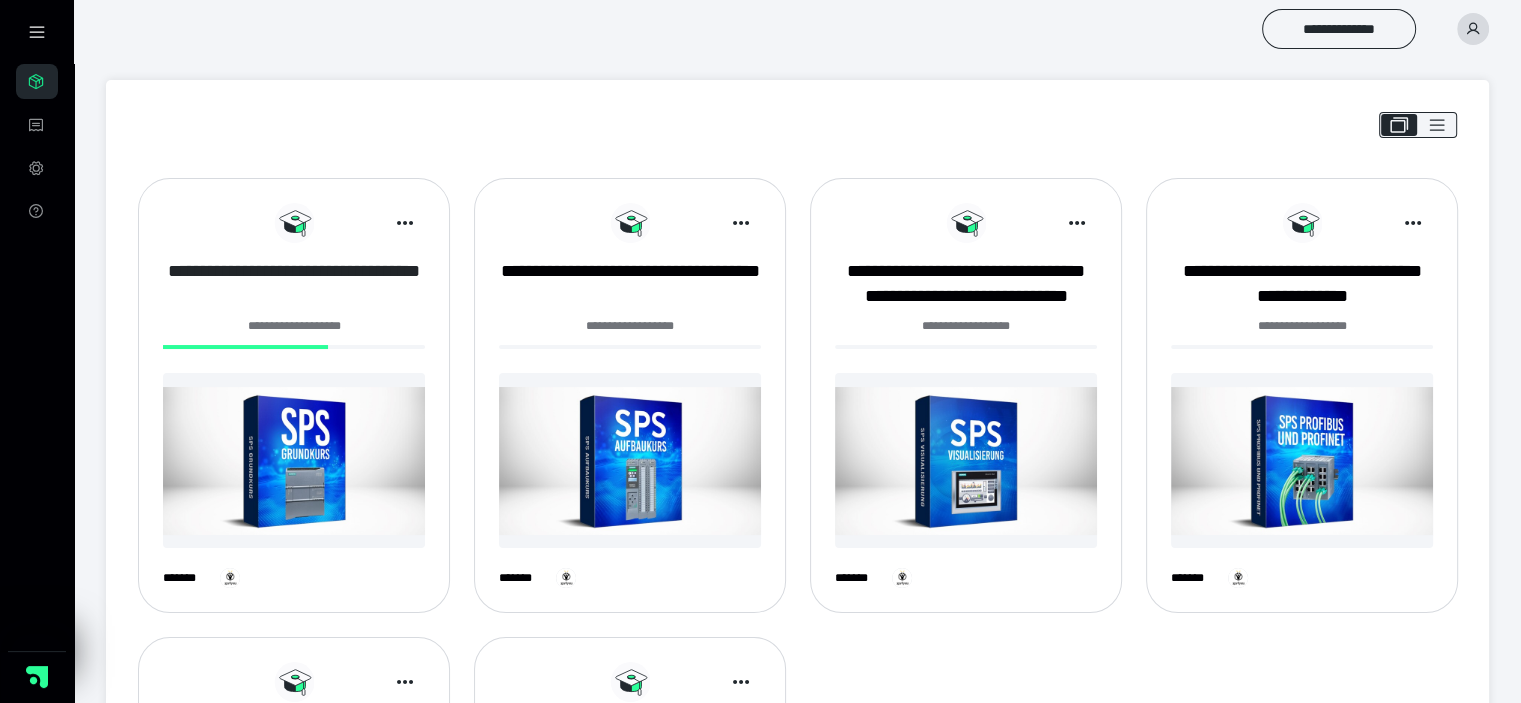 click on "**********" at bounding box center [294, 284] 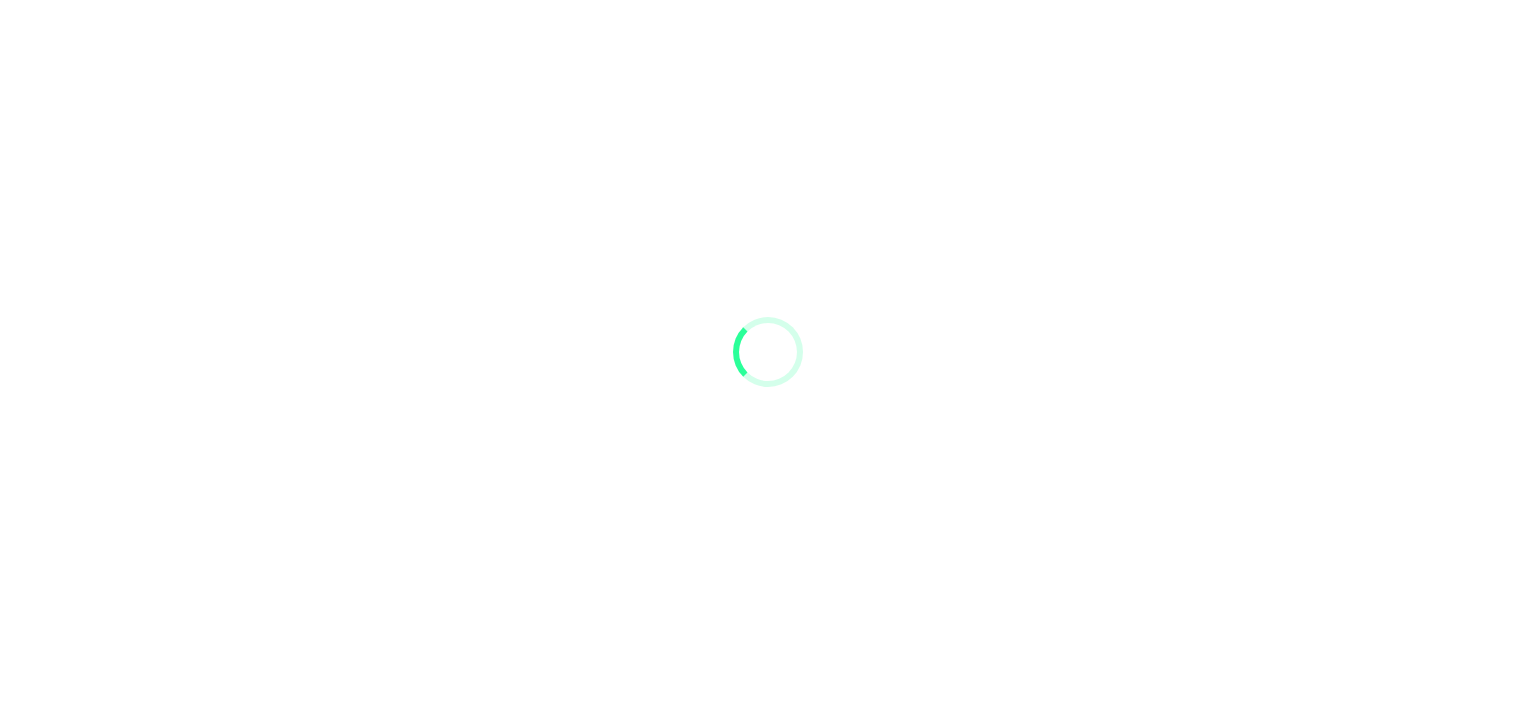 scroll, scrollTop: 0, scrollLeft: 0, axis: both 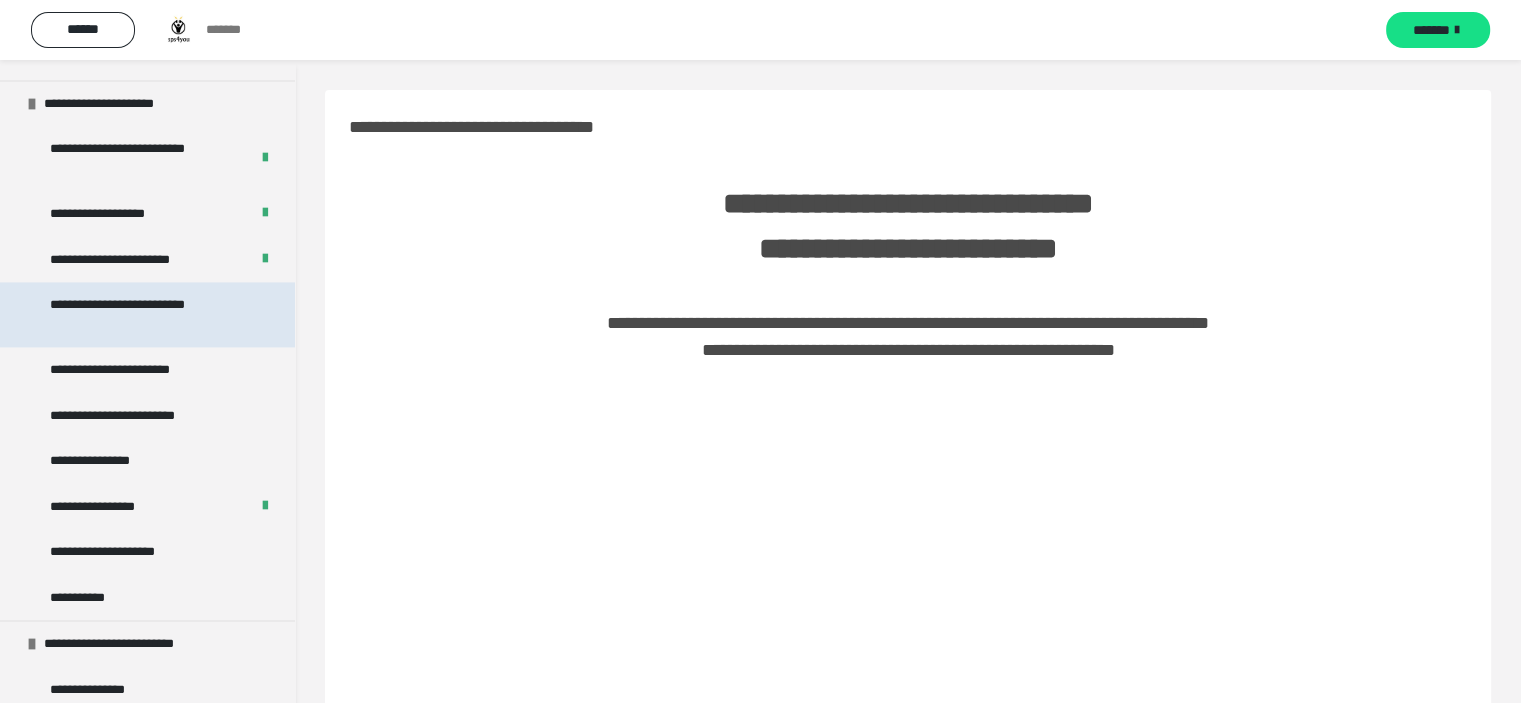 click on "**********" at bounding box center [142, 314] 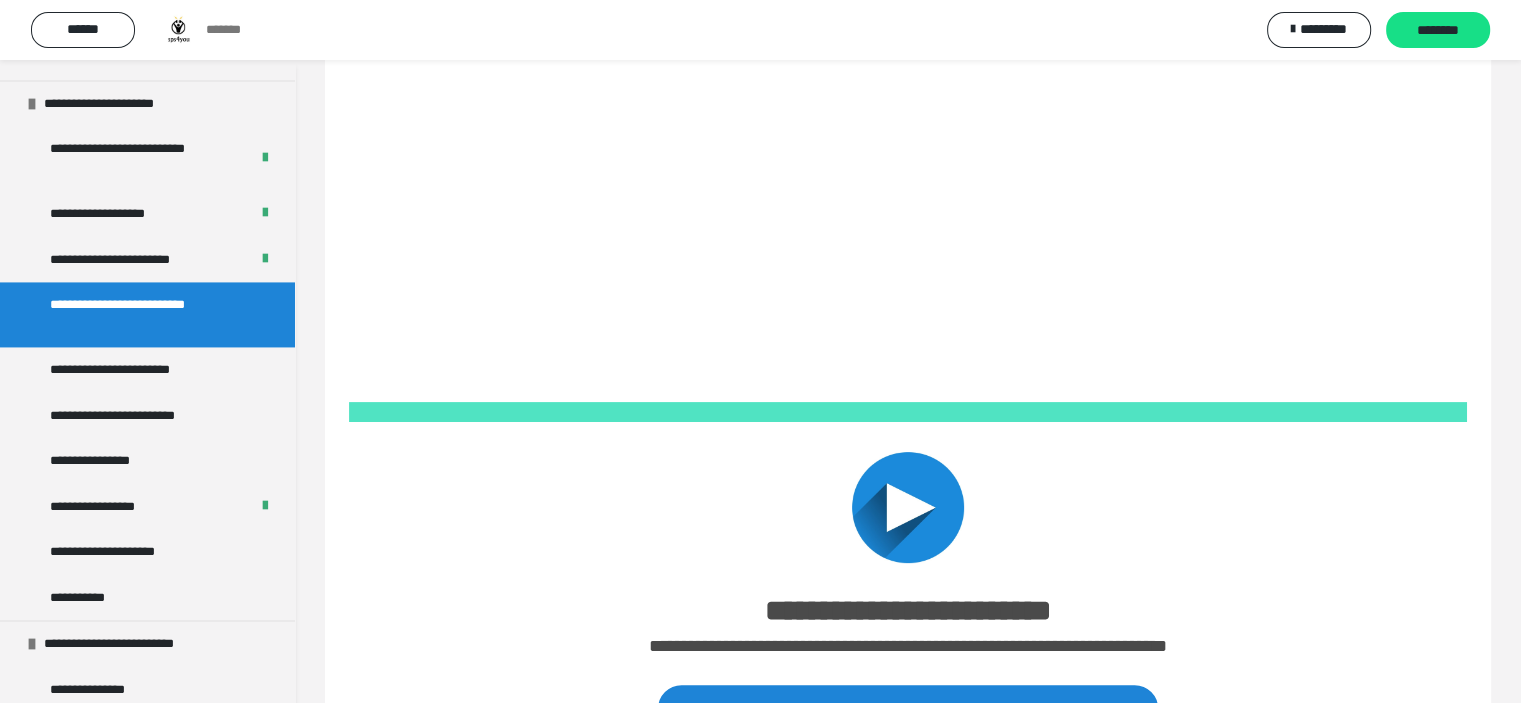 scroll, scrollTop: 426, scrollLeft: 0, axis: vertical 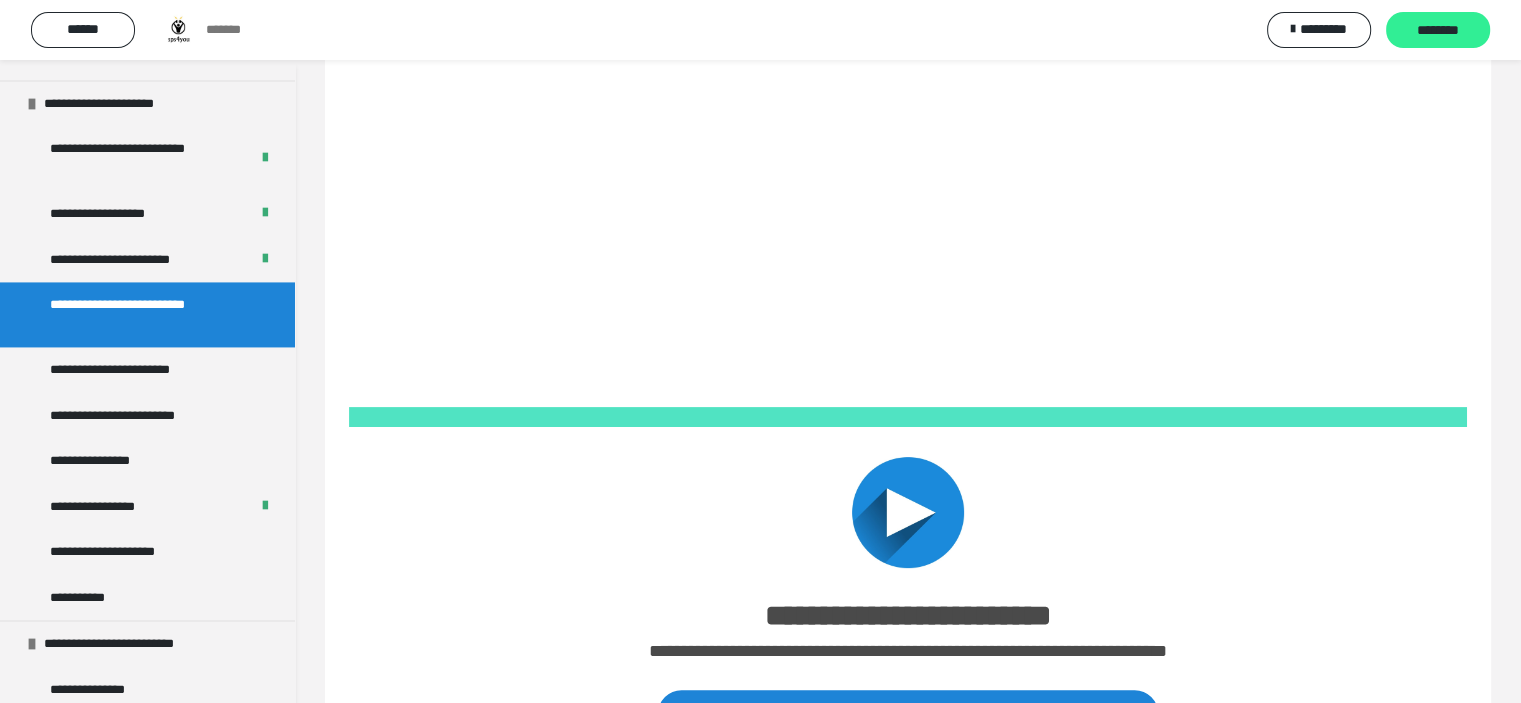 click on "********" at bounding box center (1438, 31) 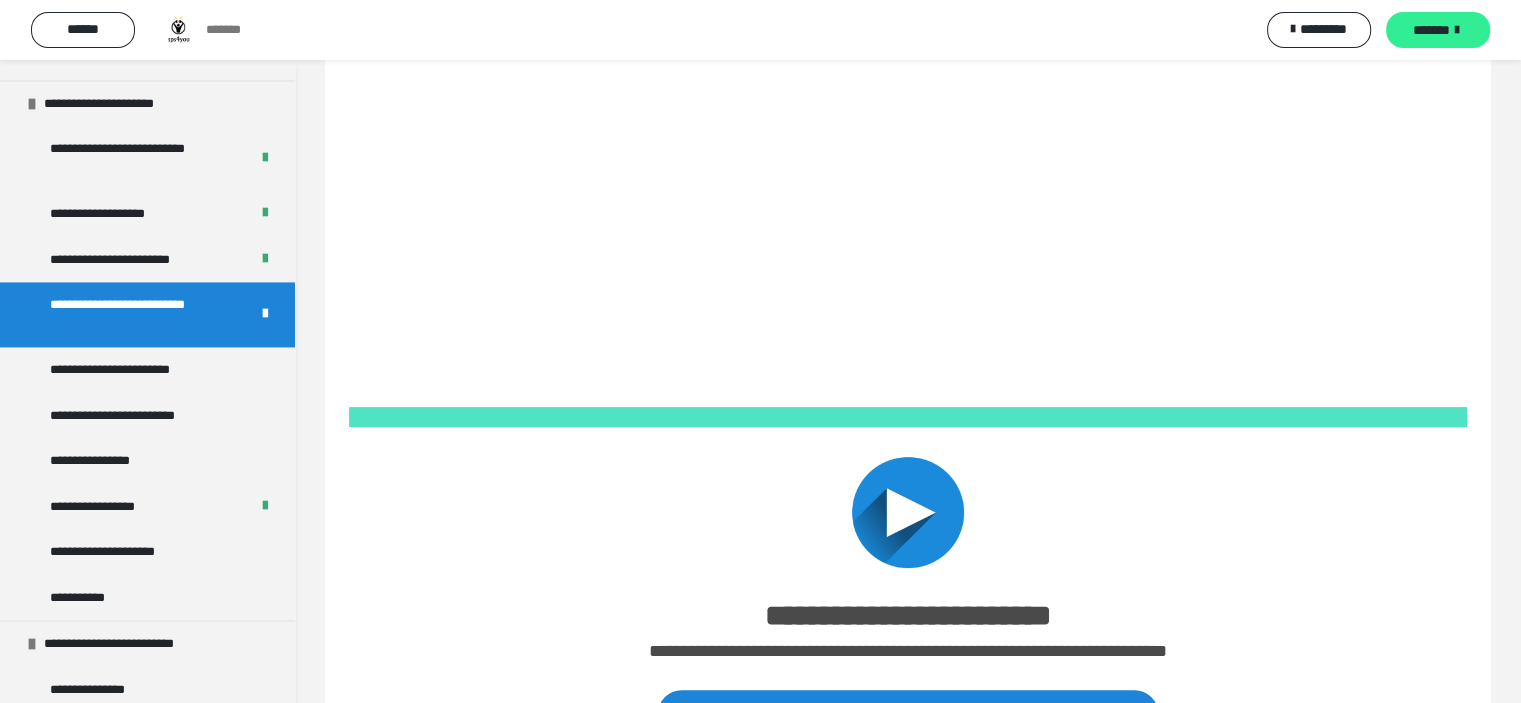 click on "*******" at bounding box center (1438, 30) 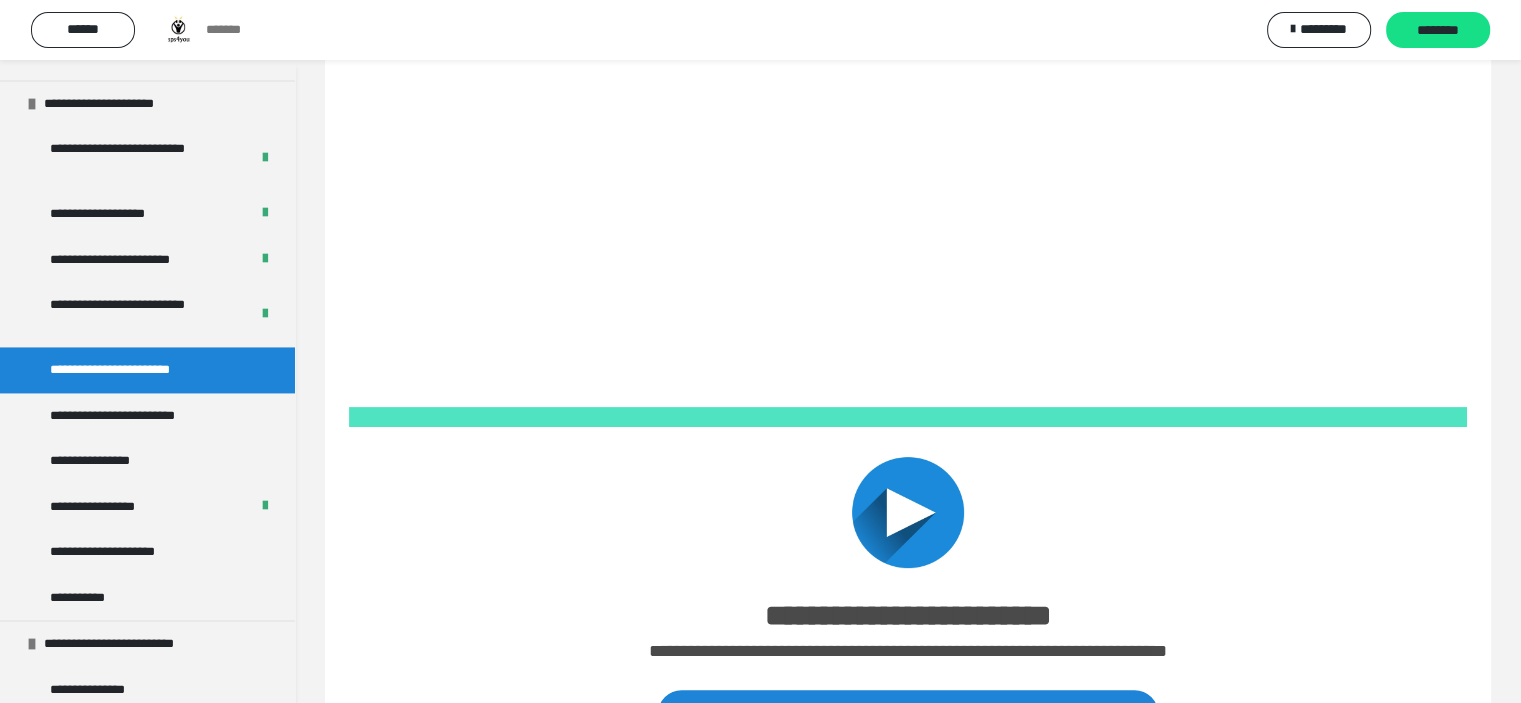 scroll, scrollTop: 226, scrollLeft: 0, axis: vertical 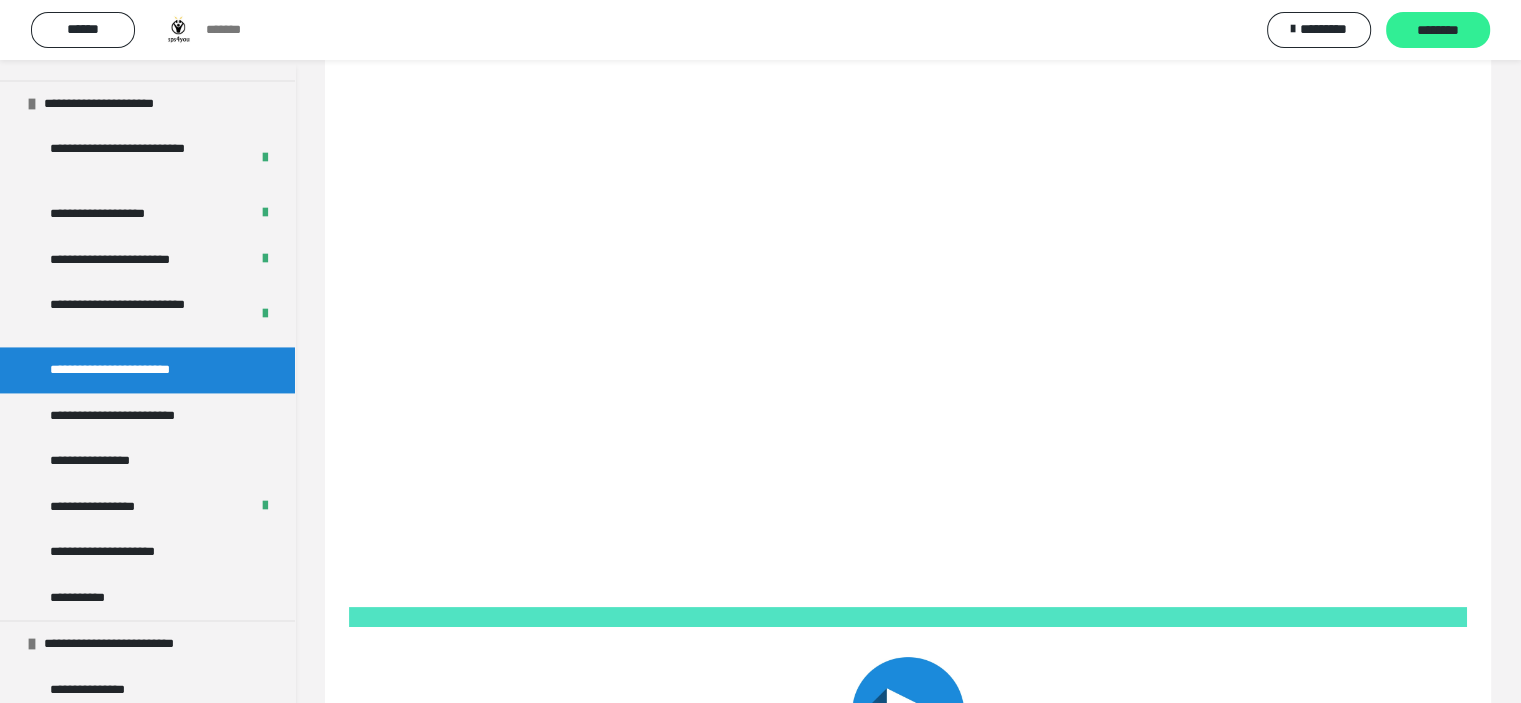 click on "********" at bounding box center (1438, 31) 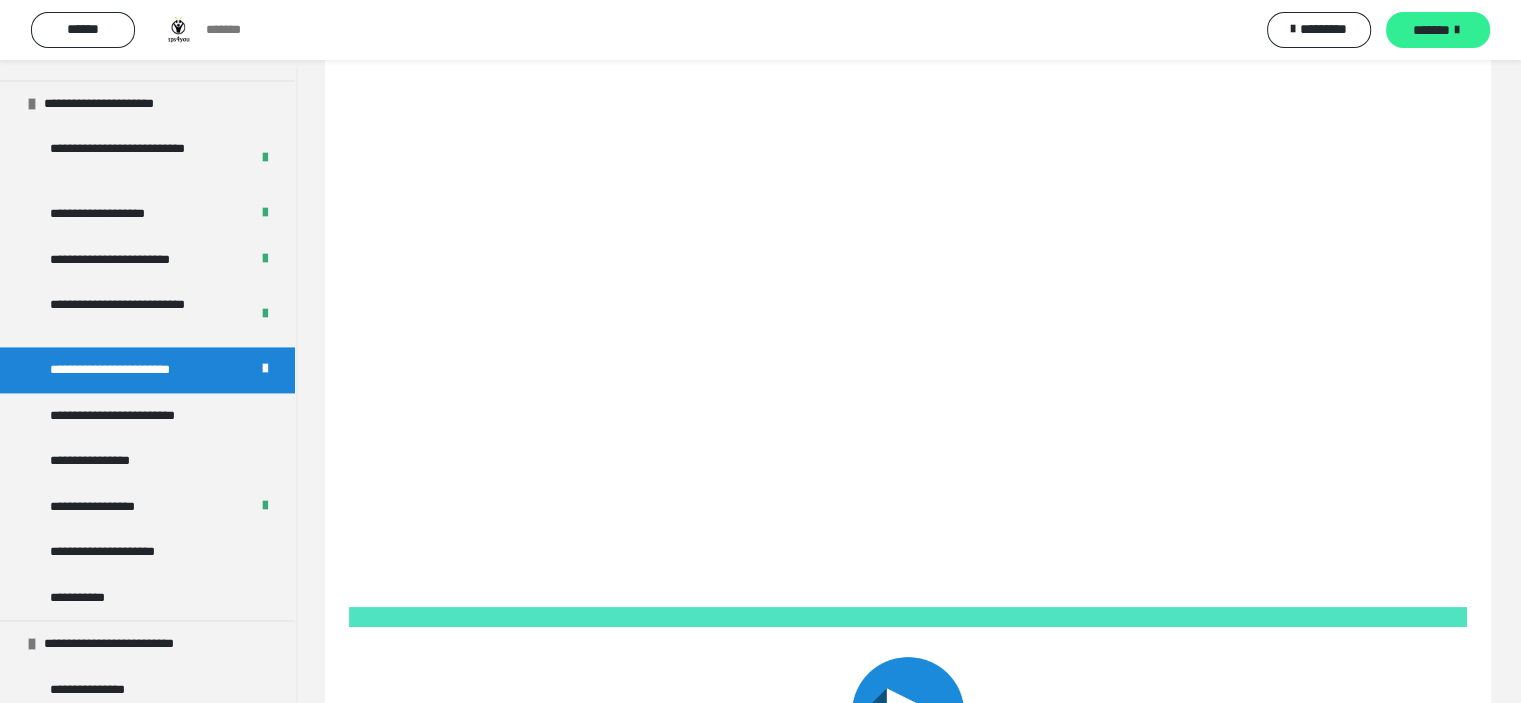 click on "*******" at bounding box center (1431, 30) 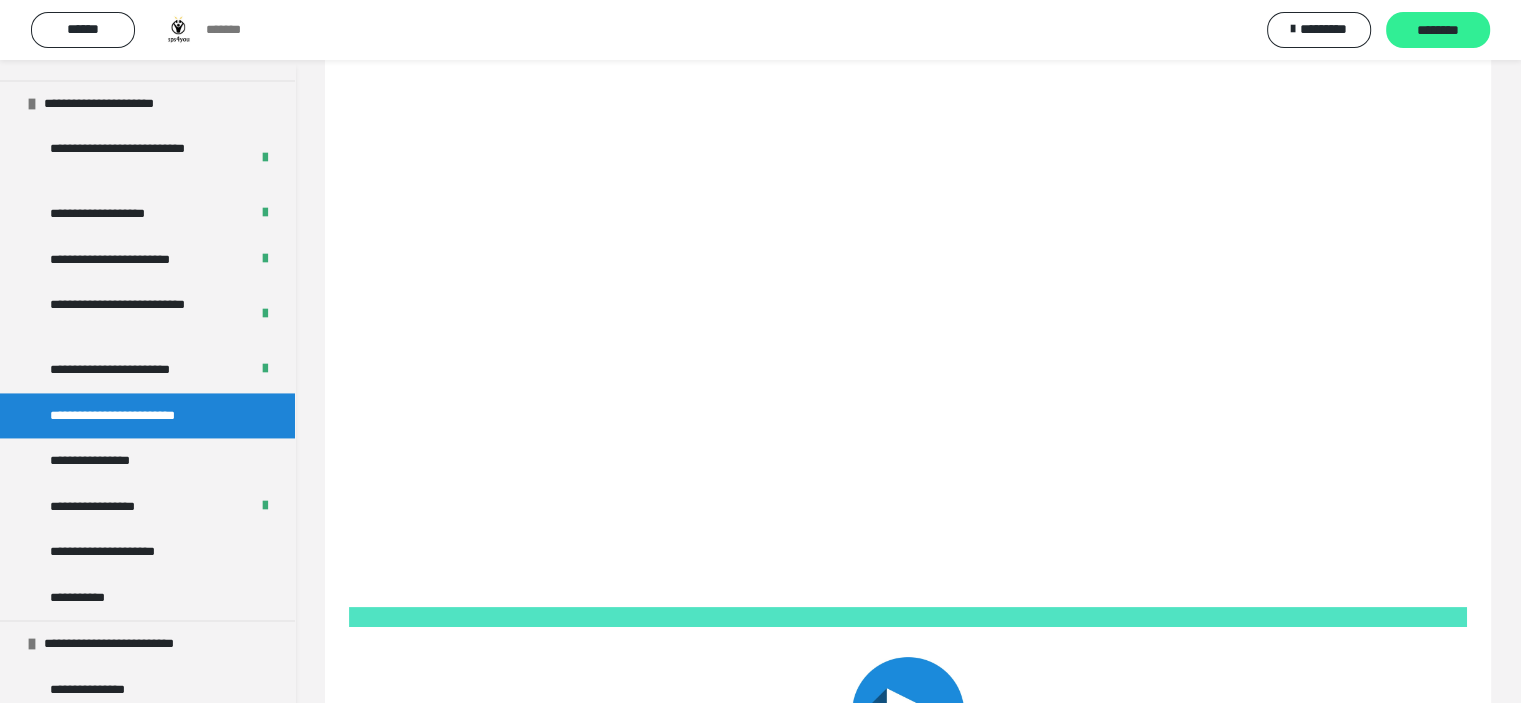 click on "********" at bounding box center (1438, 31) 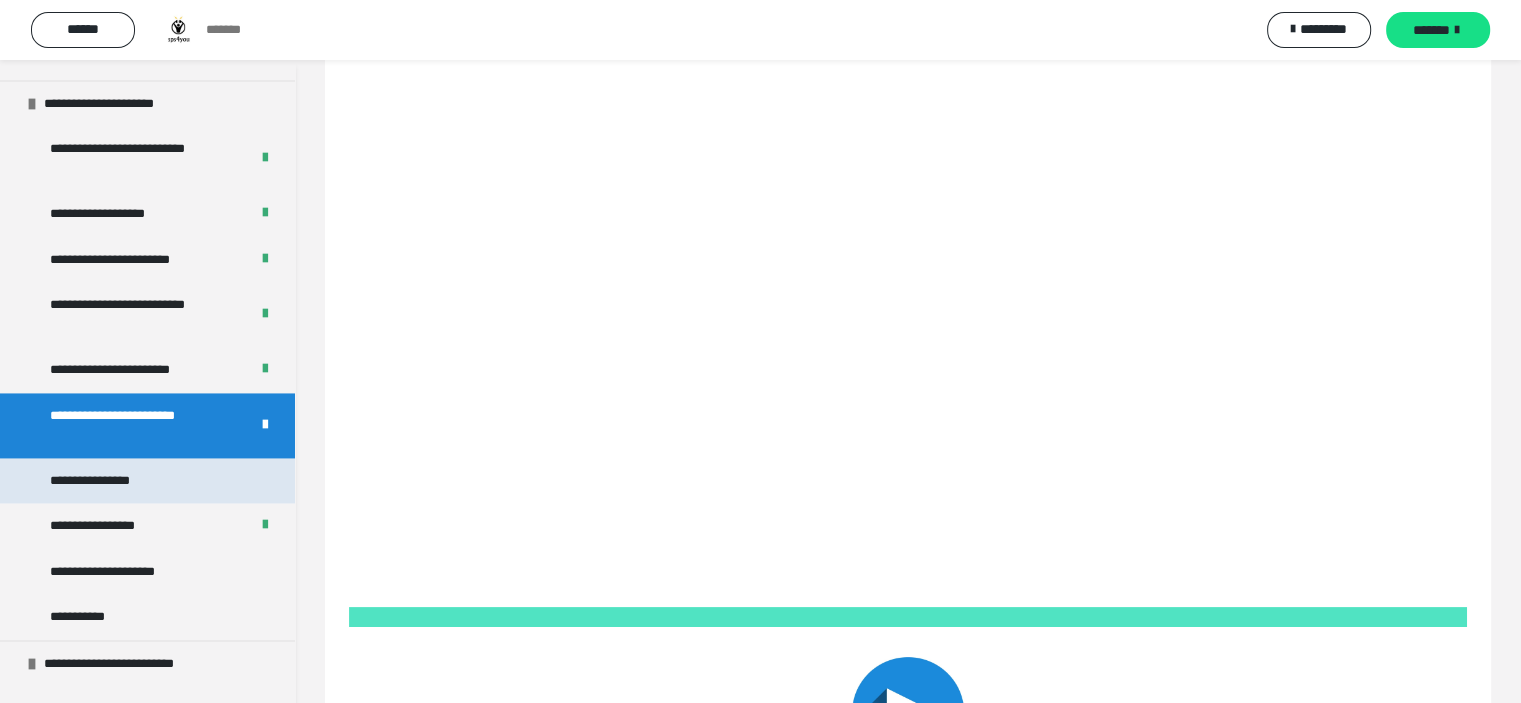 click on "**********" at bounding box center [100, 481] 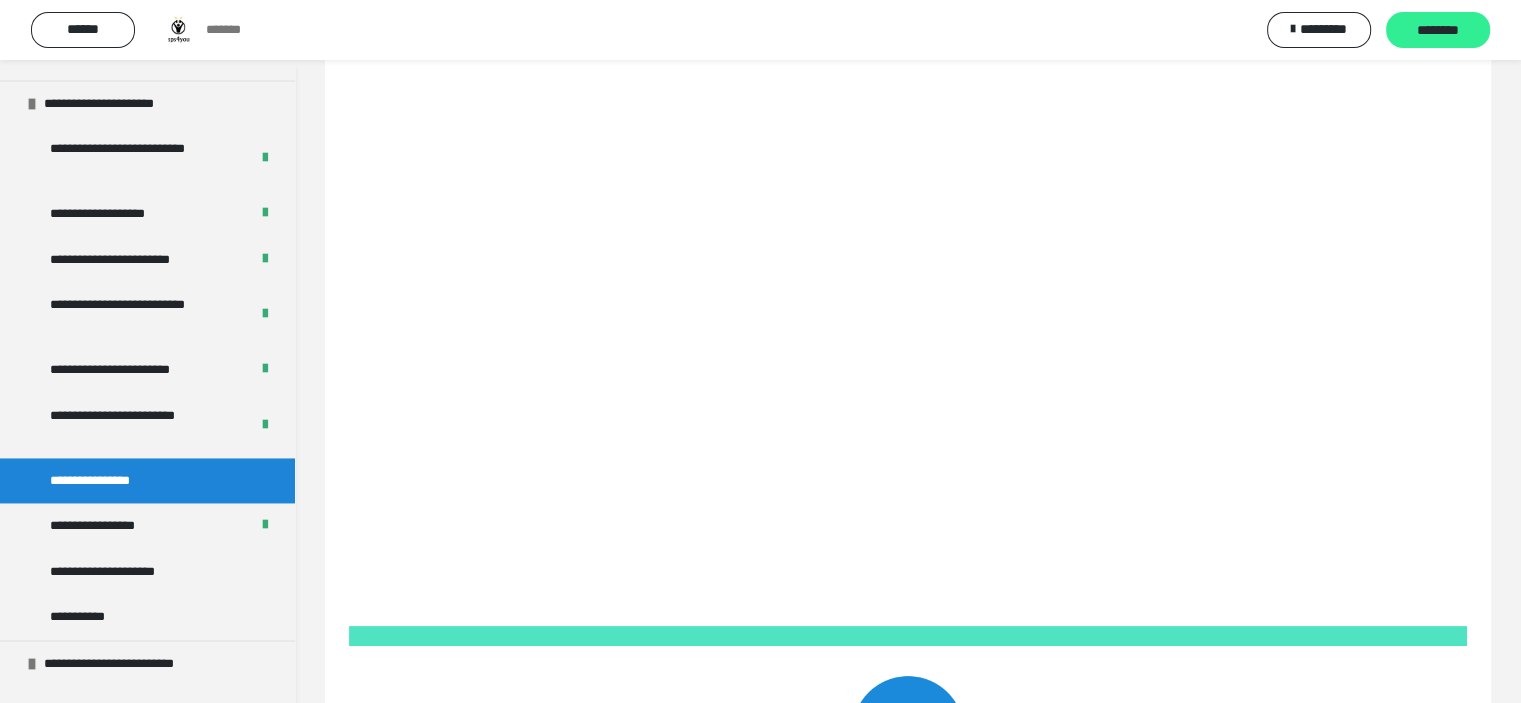 click on "********" at bounding box center [1438, 31] 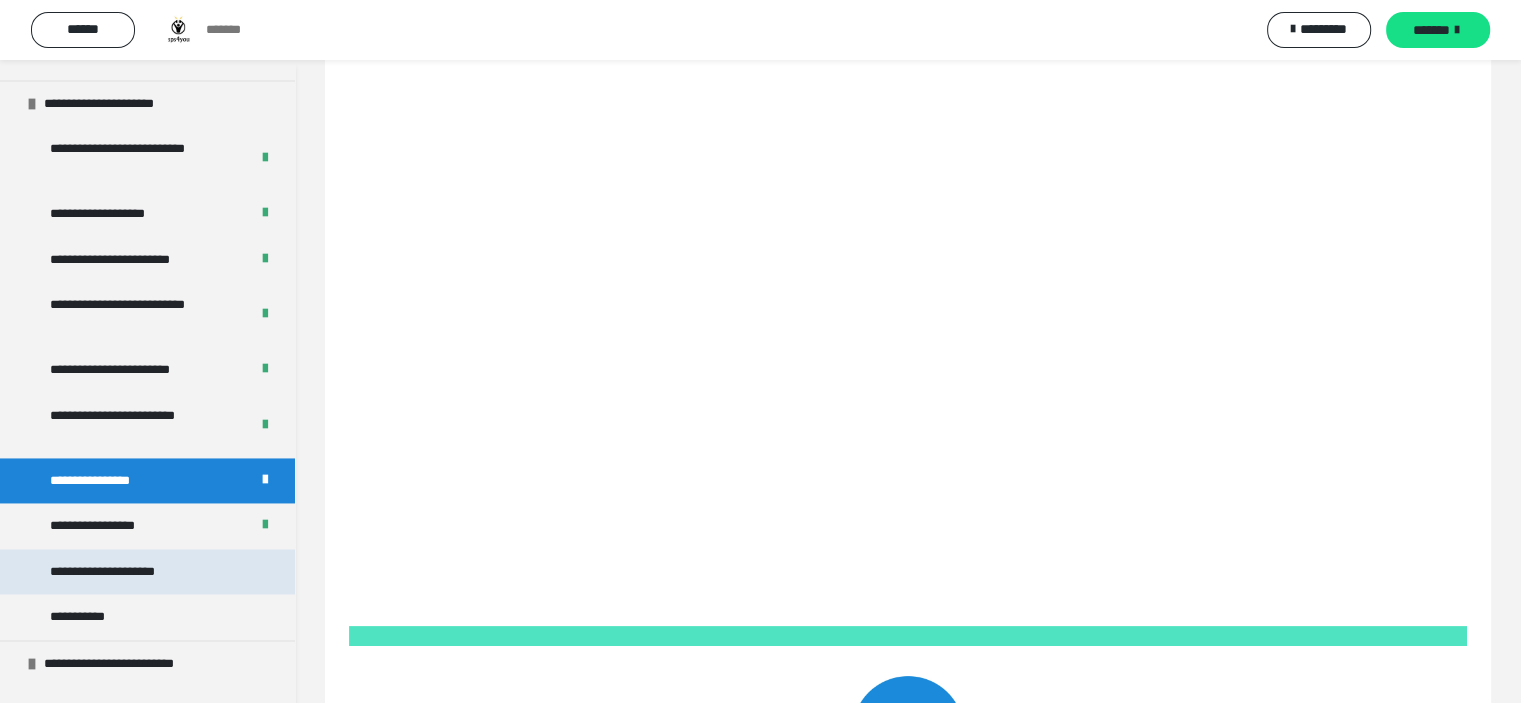 click on "**********" at bounding box center [128, 572] 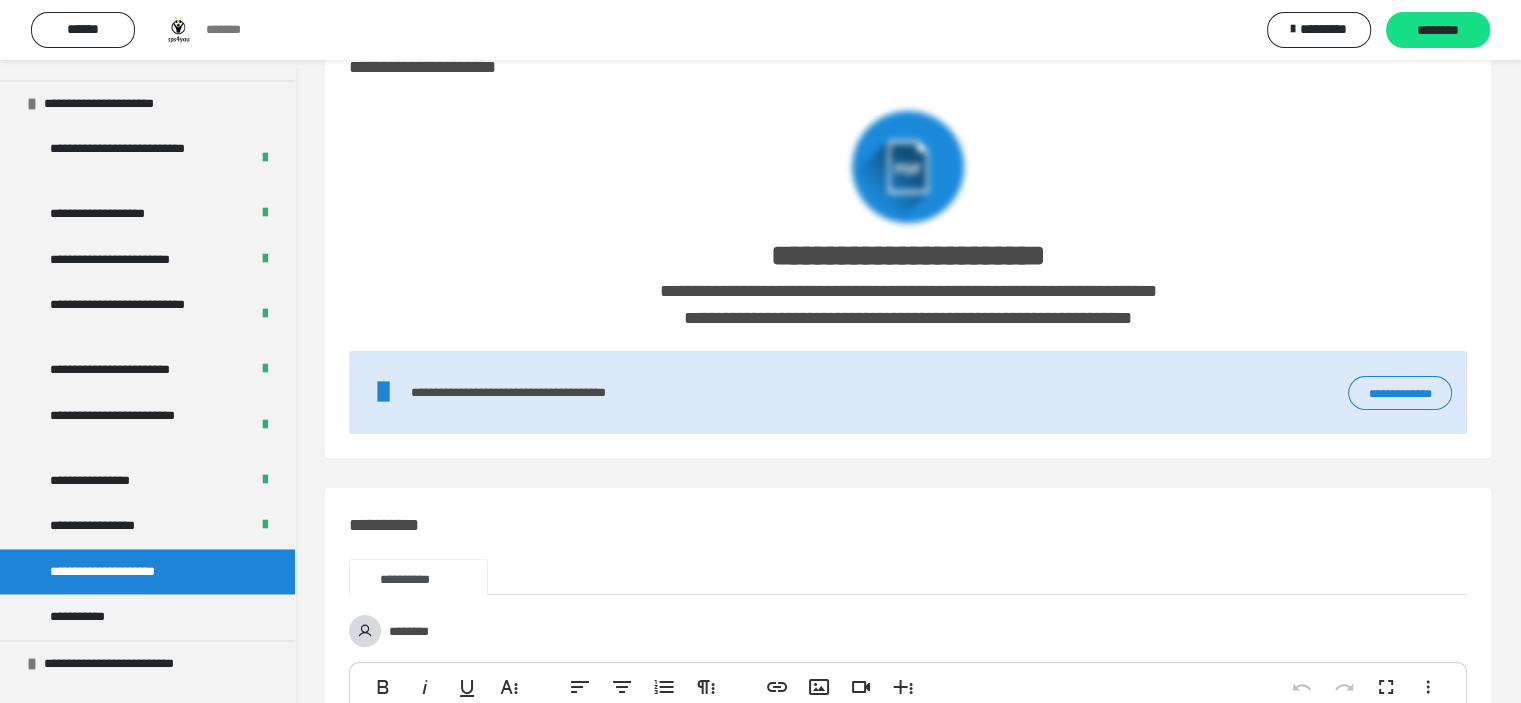 scroll, scrollTop: 226, scrollLeft: 0, axis: vertical 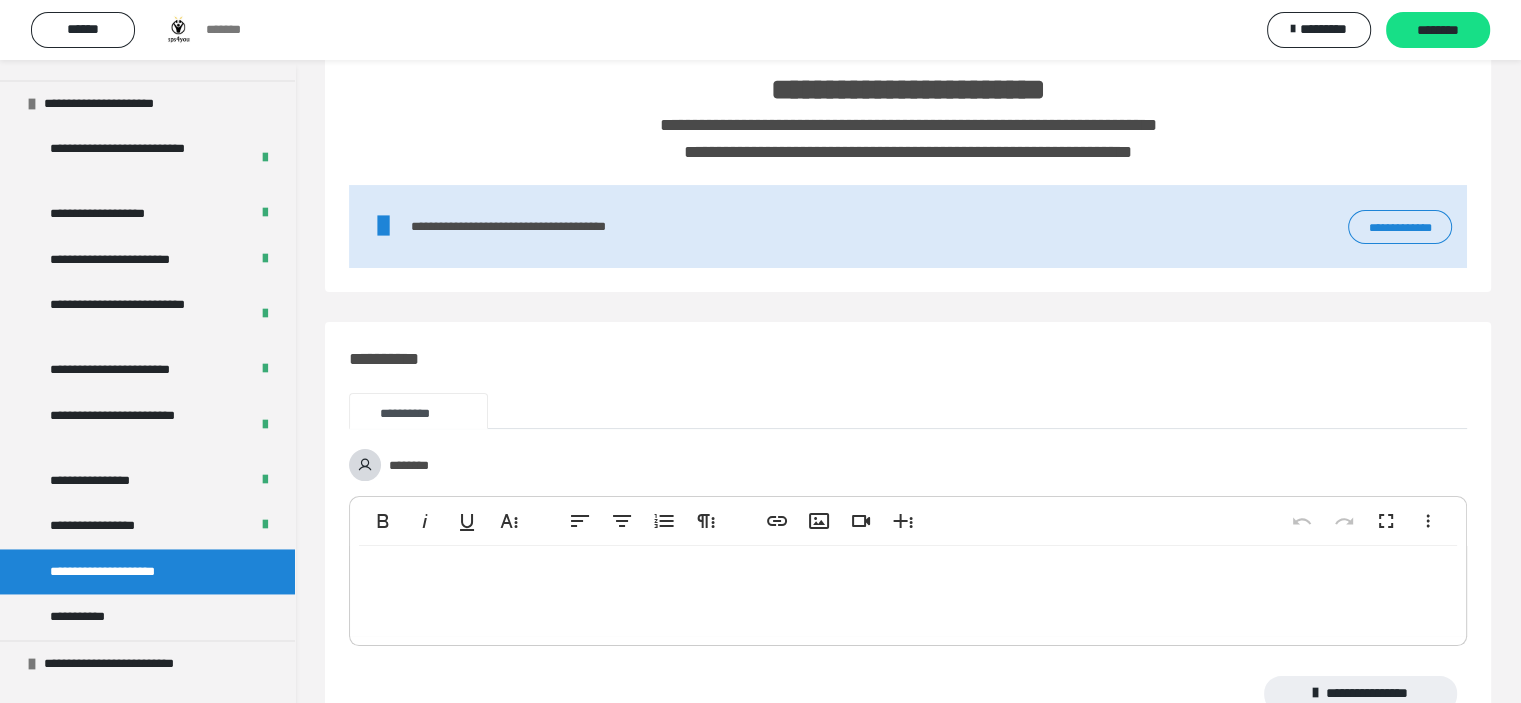 click on "****** ******* ********* ********" at bounding box center (760, 30) 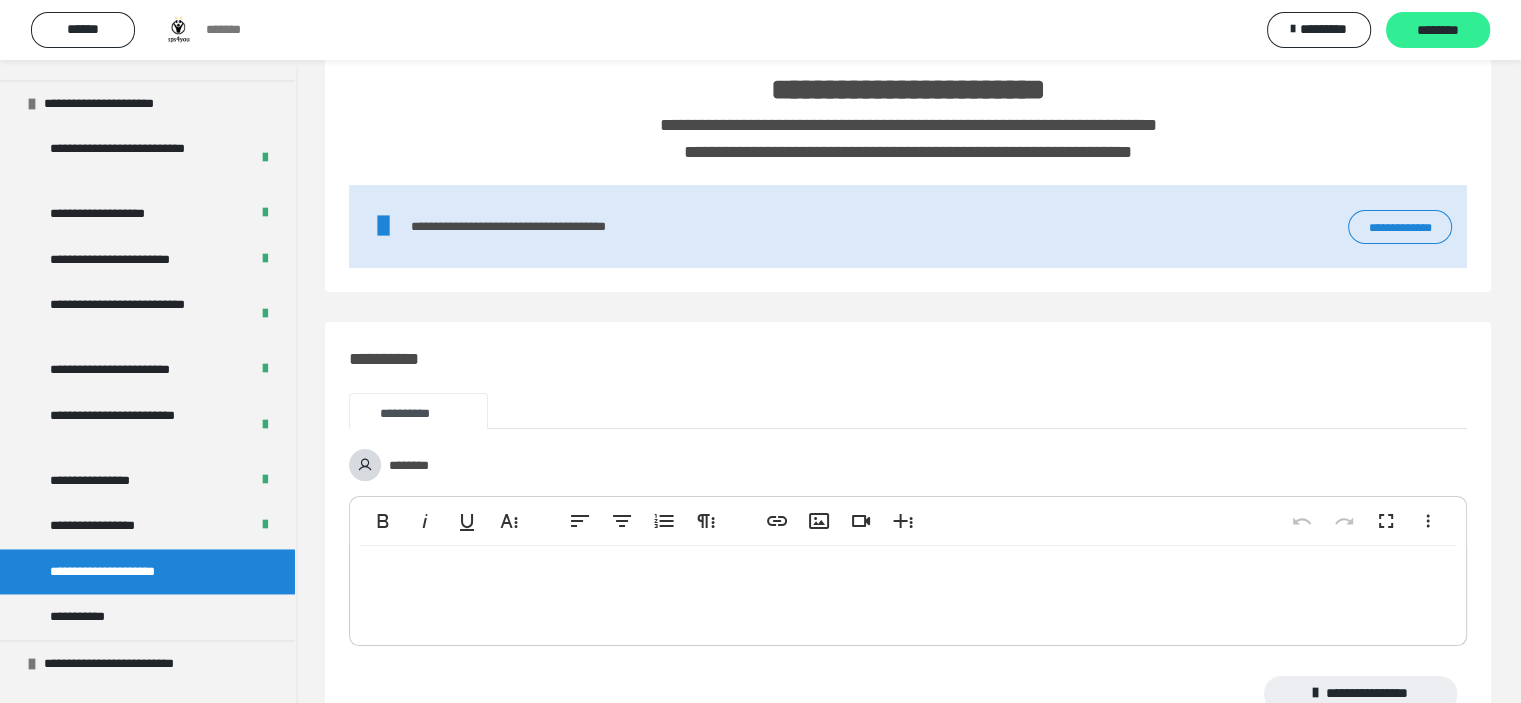 click on "********" at bounding box center (1438, 31) 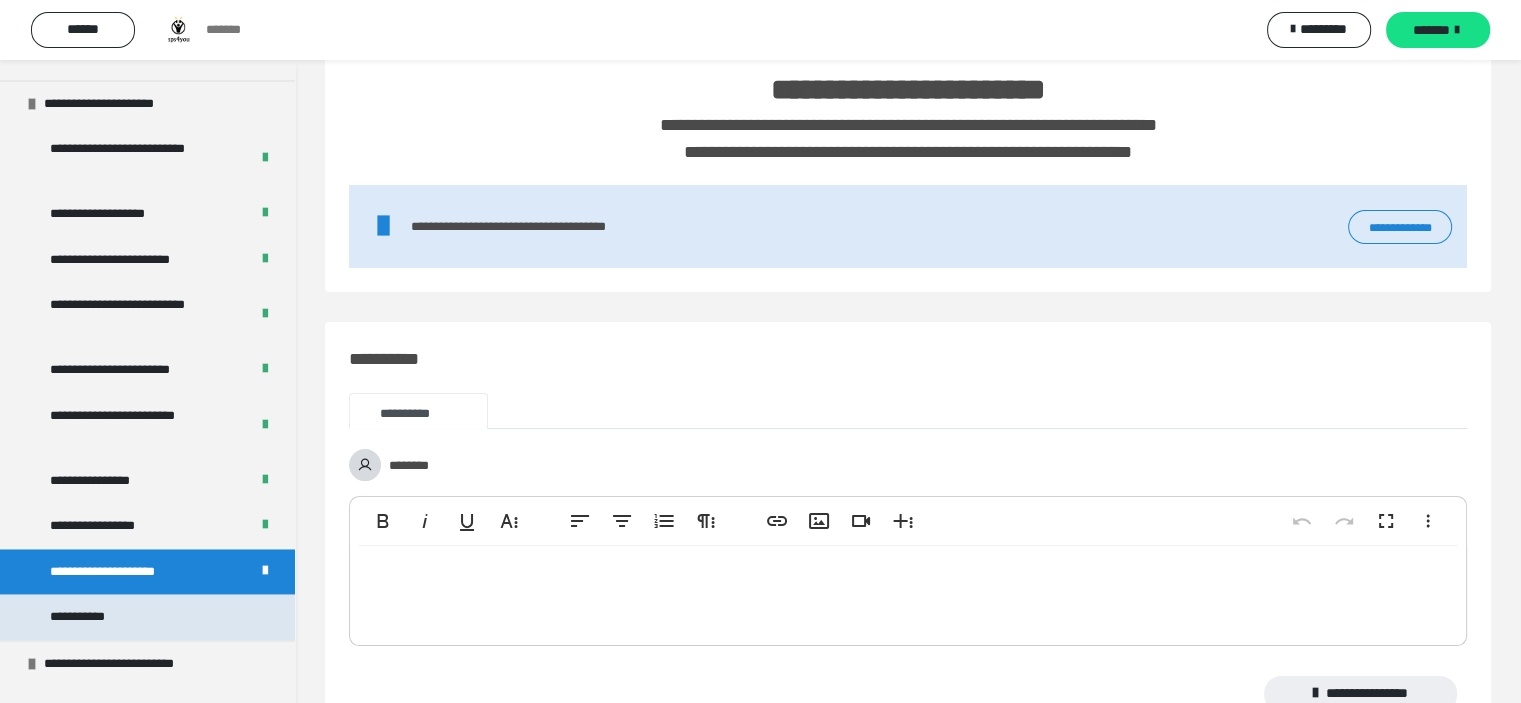 click on "**********" at bounding box center [82, 617] 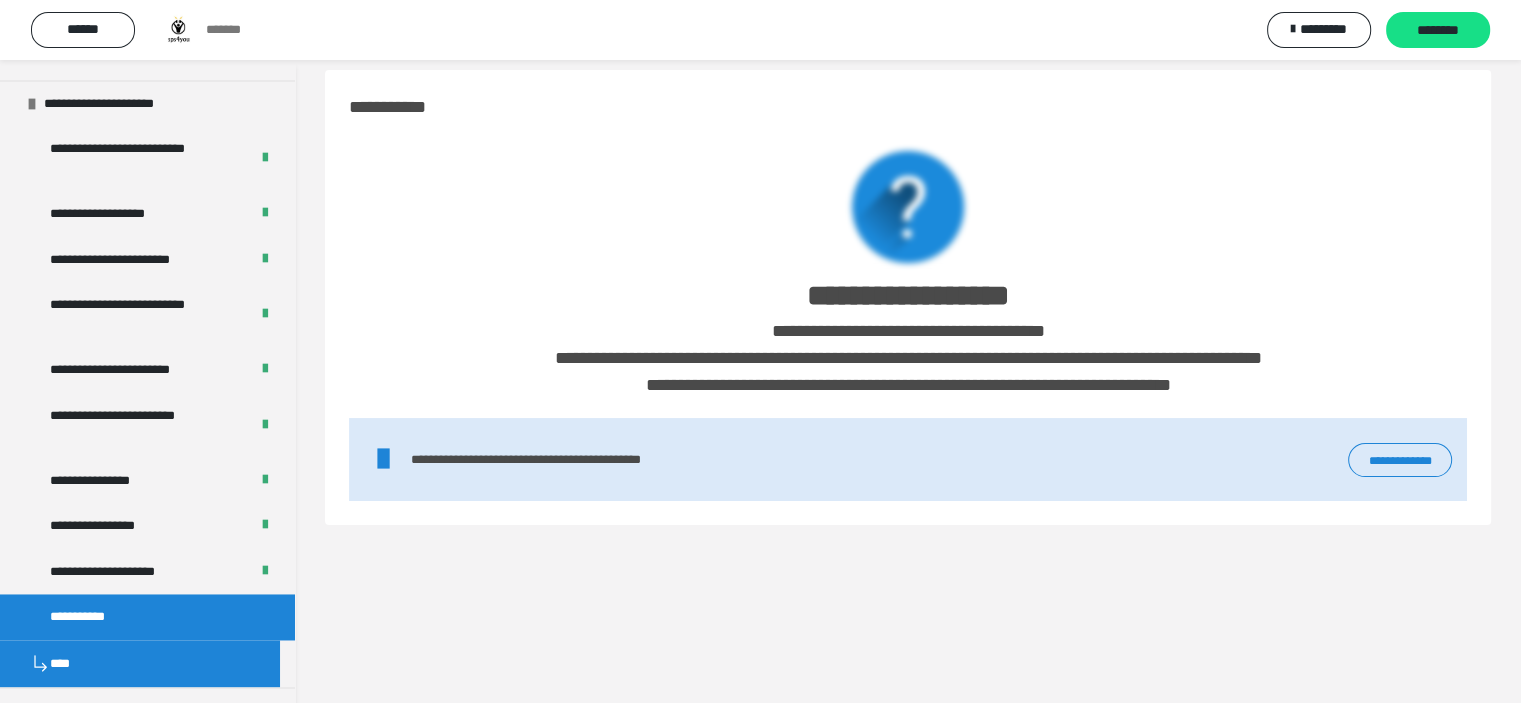 scroll, scrollTop: 0, scrollLeft: 0, axis: both 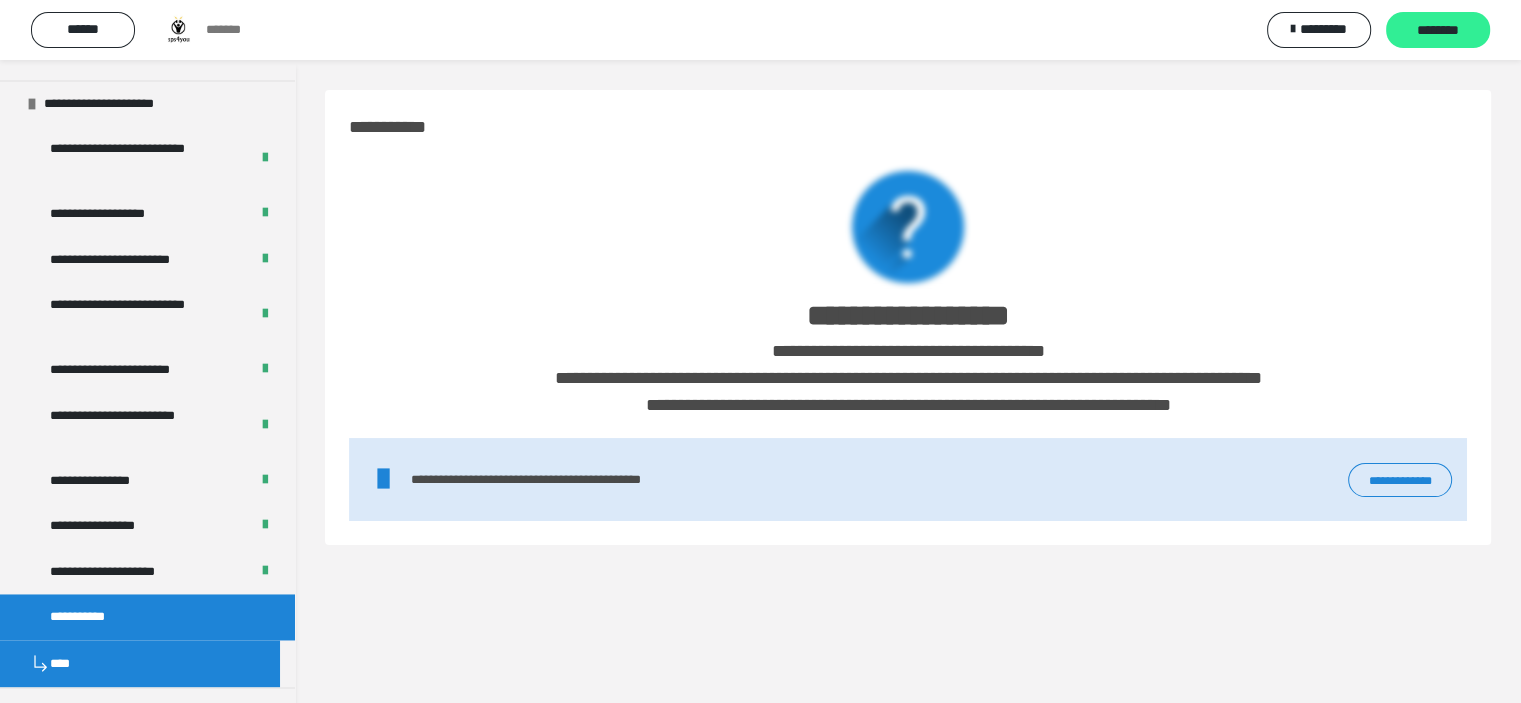 click on "********" at bounding box center (1438, 31) 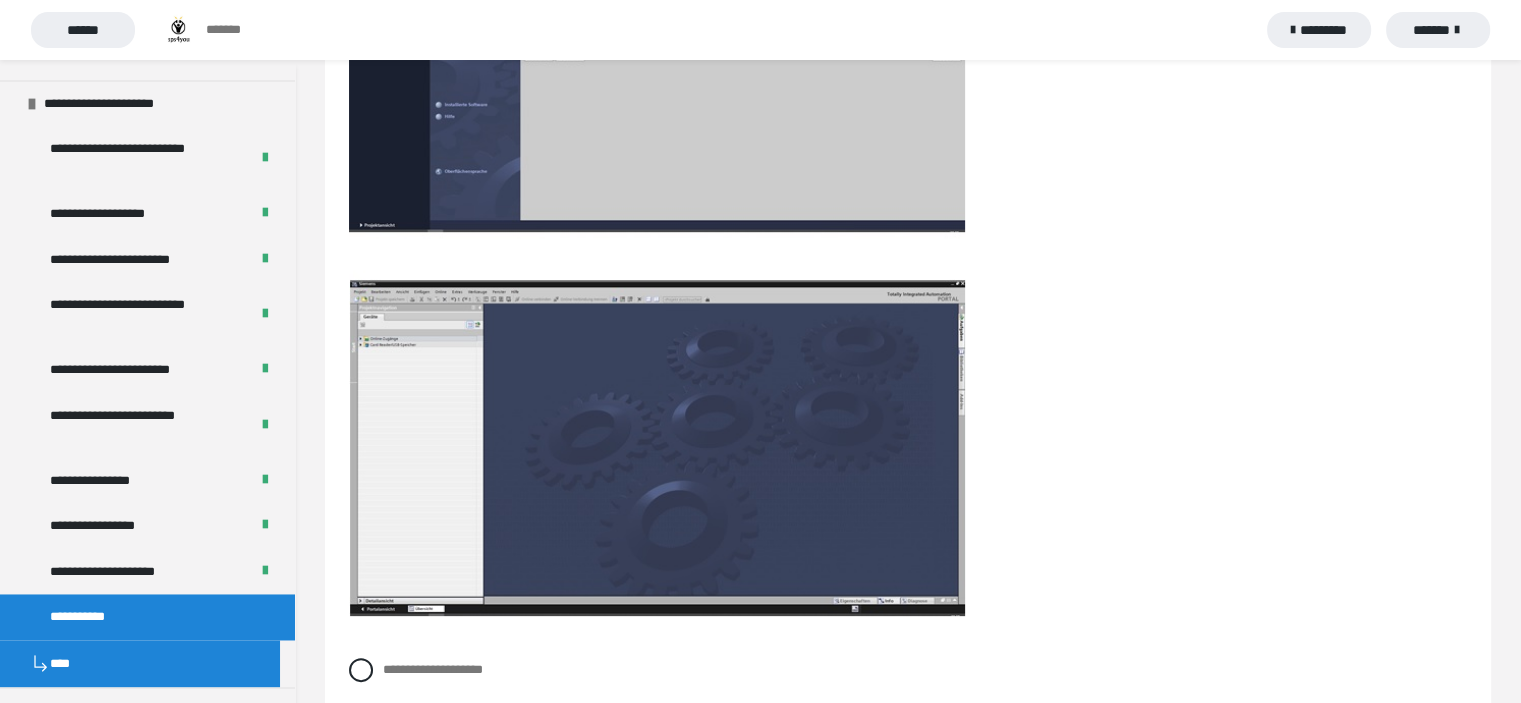 scroll, scrollTop: 700, scrollLeft: 0, axis: vertical 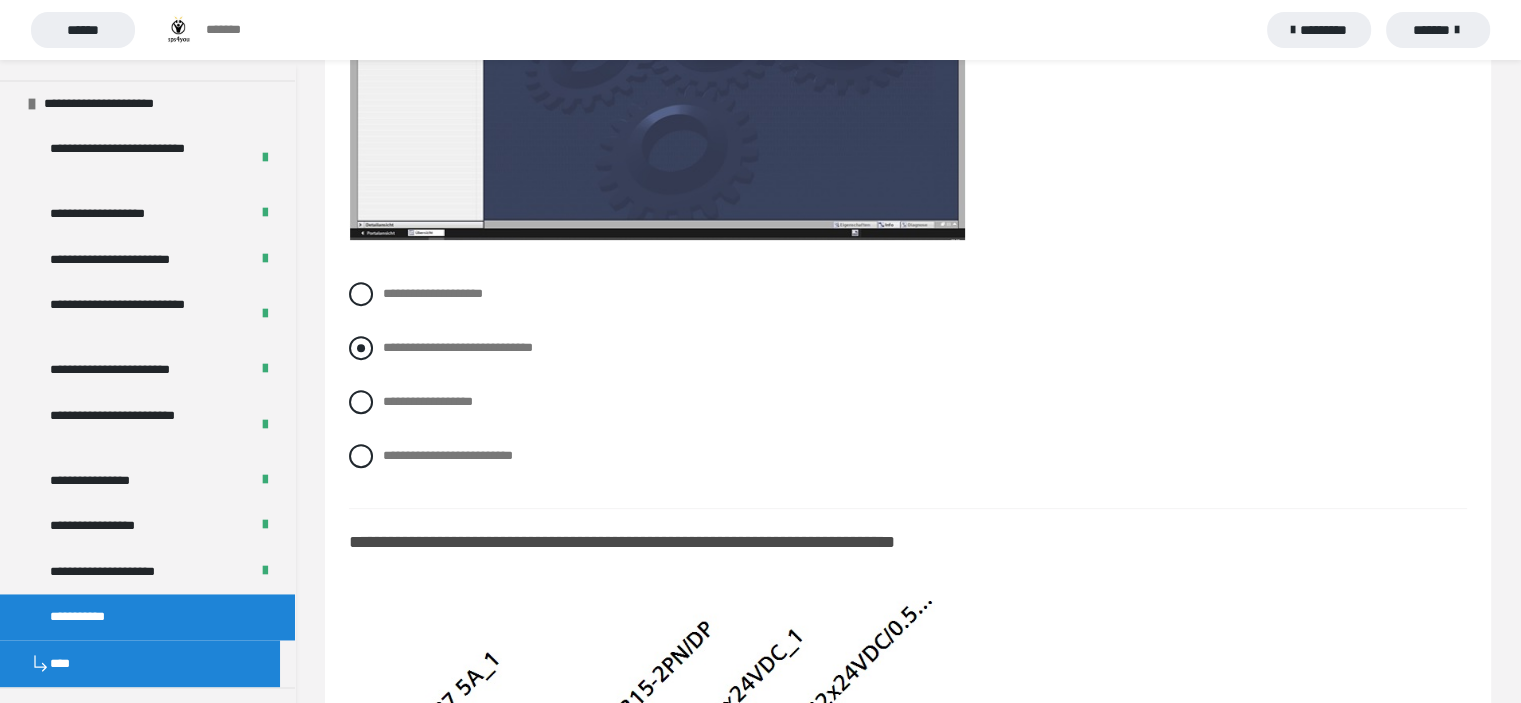 click on "**********" at bounding box center (458, 347) 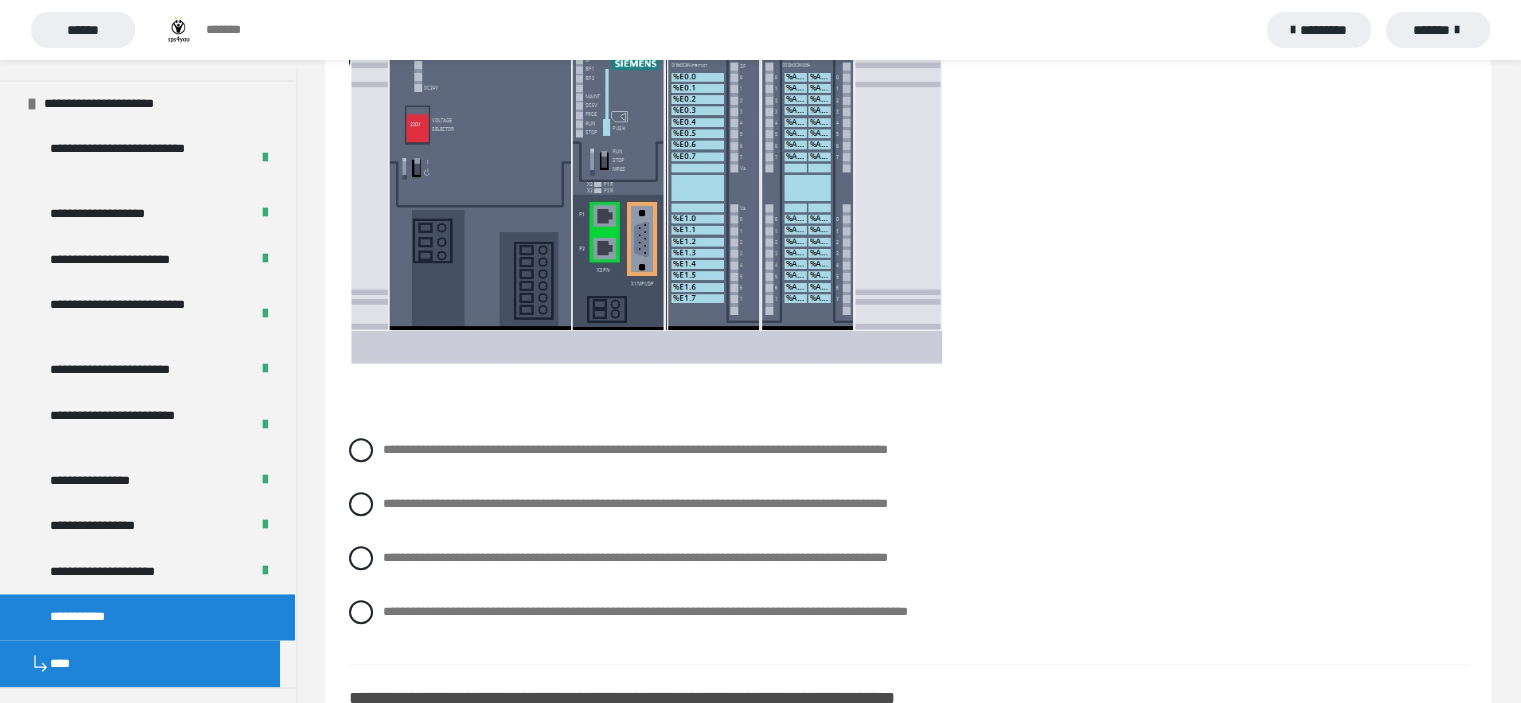 scroll, scrollTop: 1500, scrollLeft: 0, axis: vertical 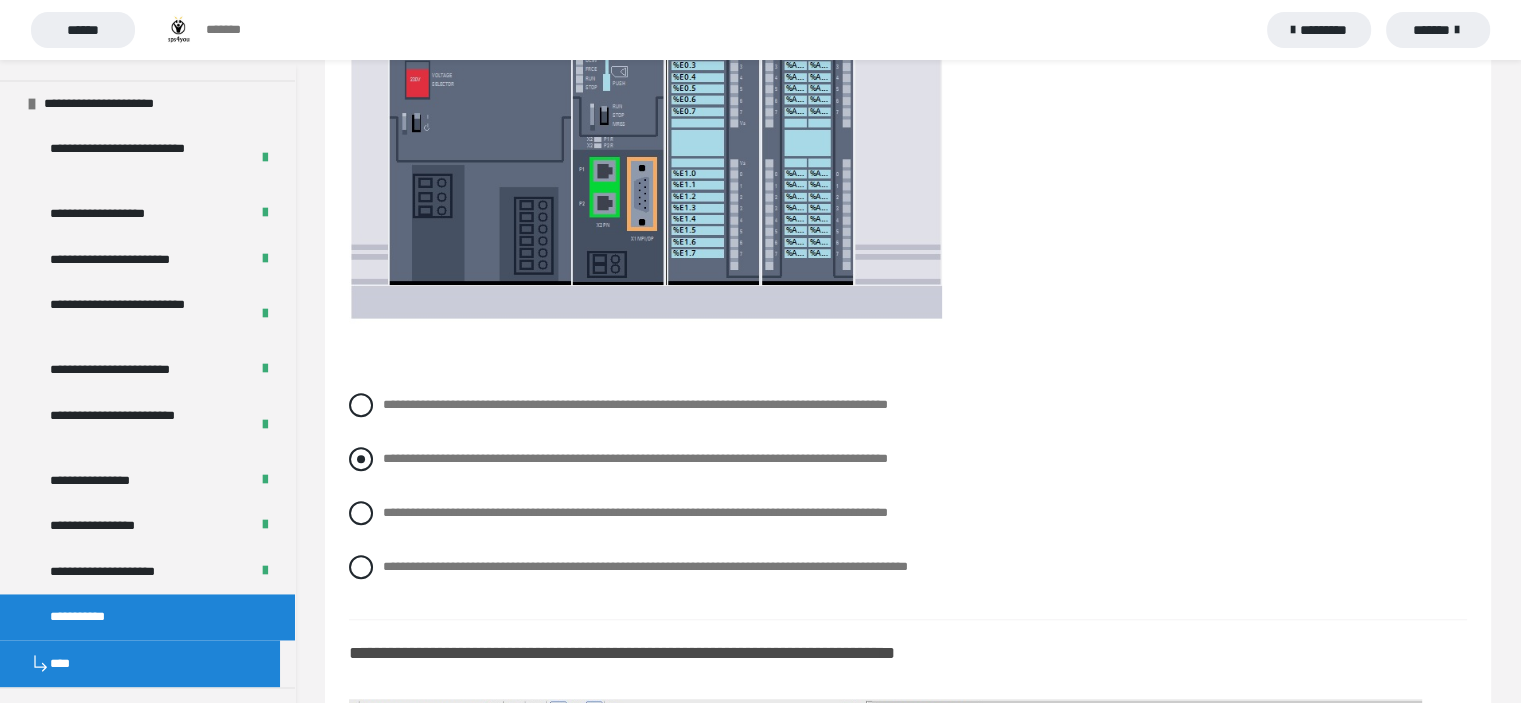 click at bounding box center (361, 459) 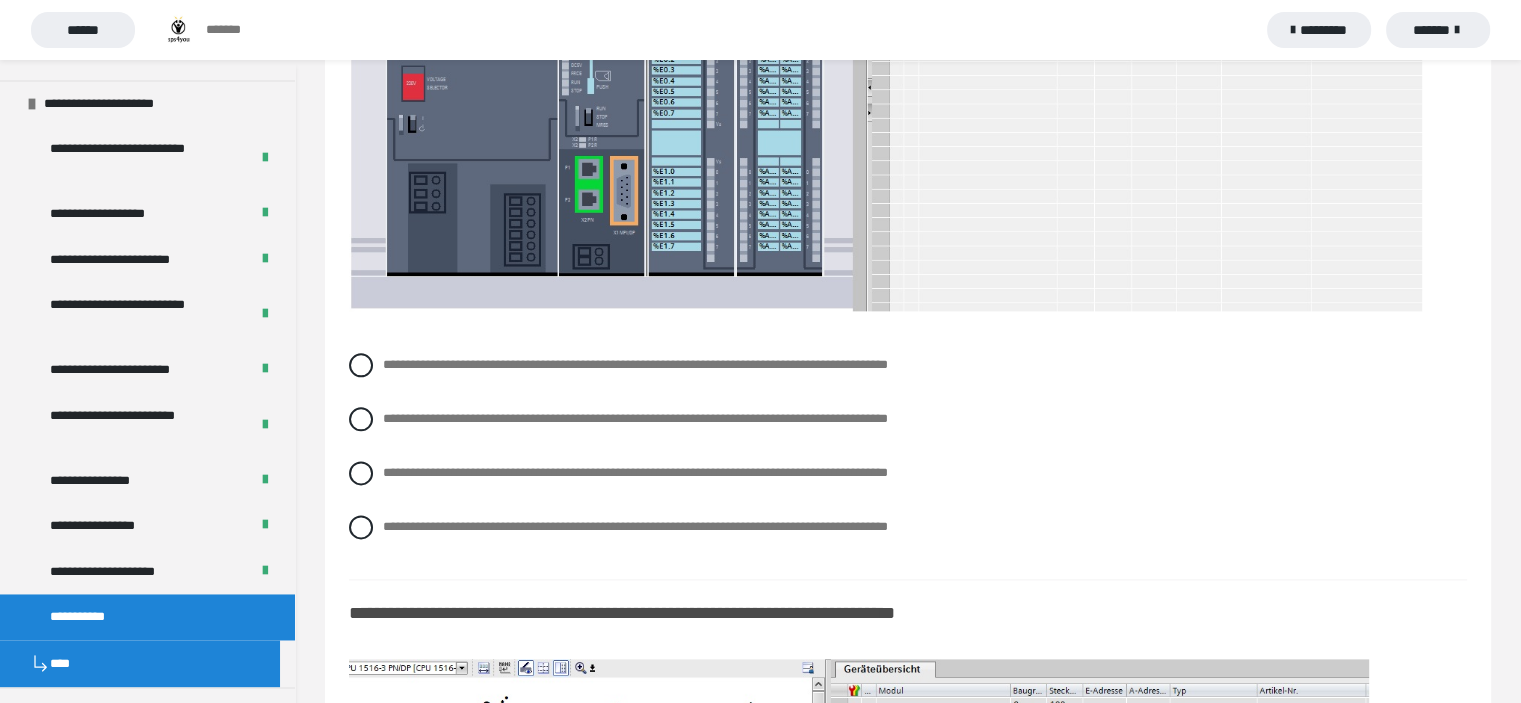 scroll, scrollTop: 2600, scrollLeft: 0, axis: vertical 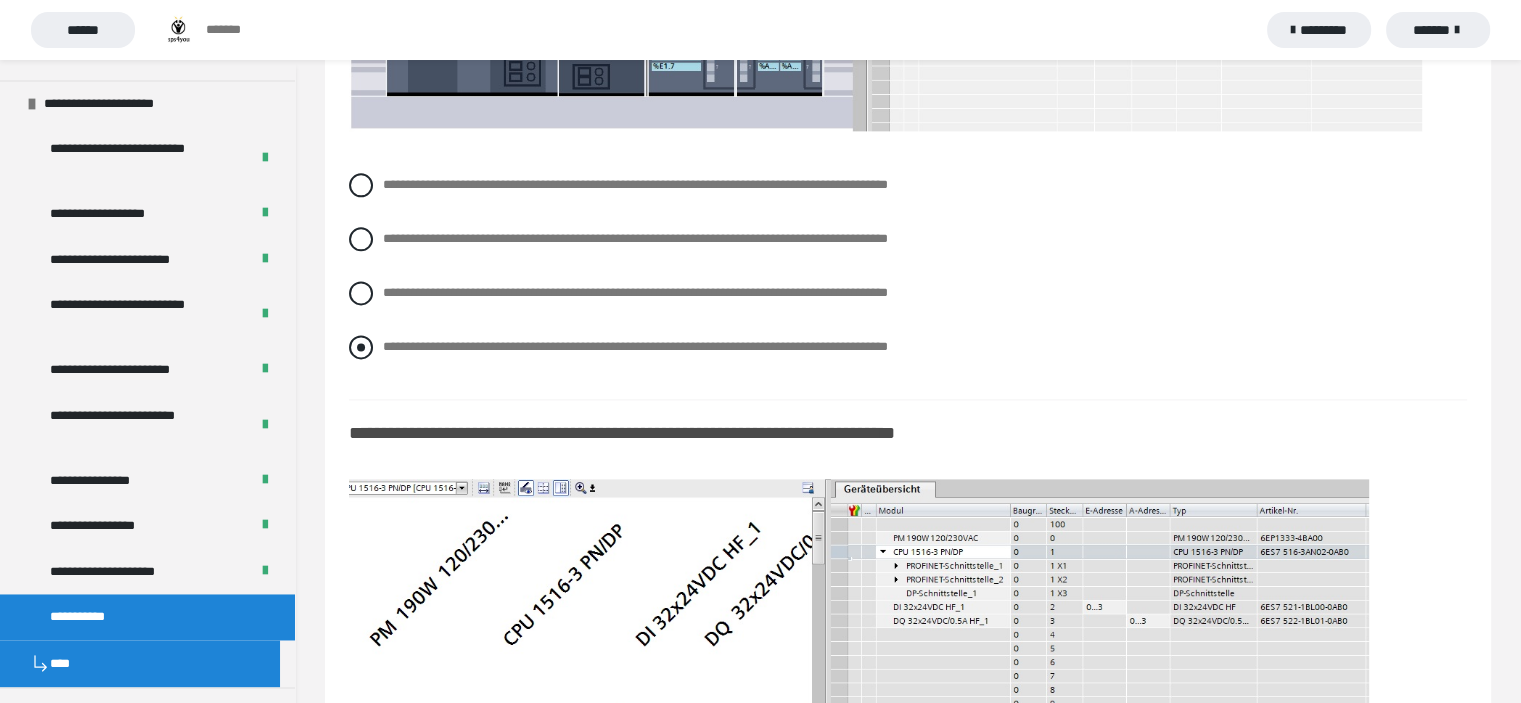 click on "**********" at bounding box center (908, 347) 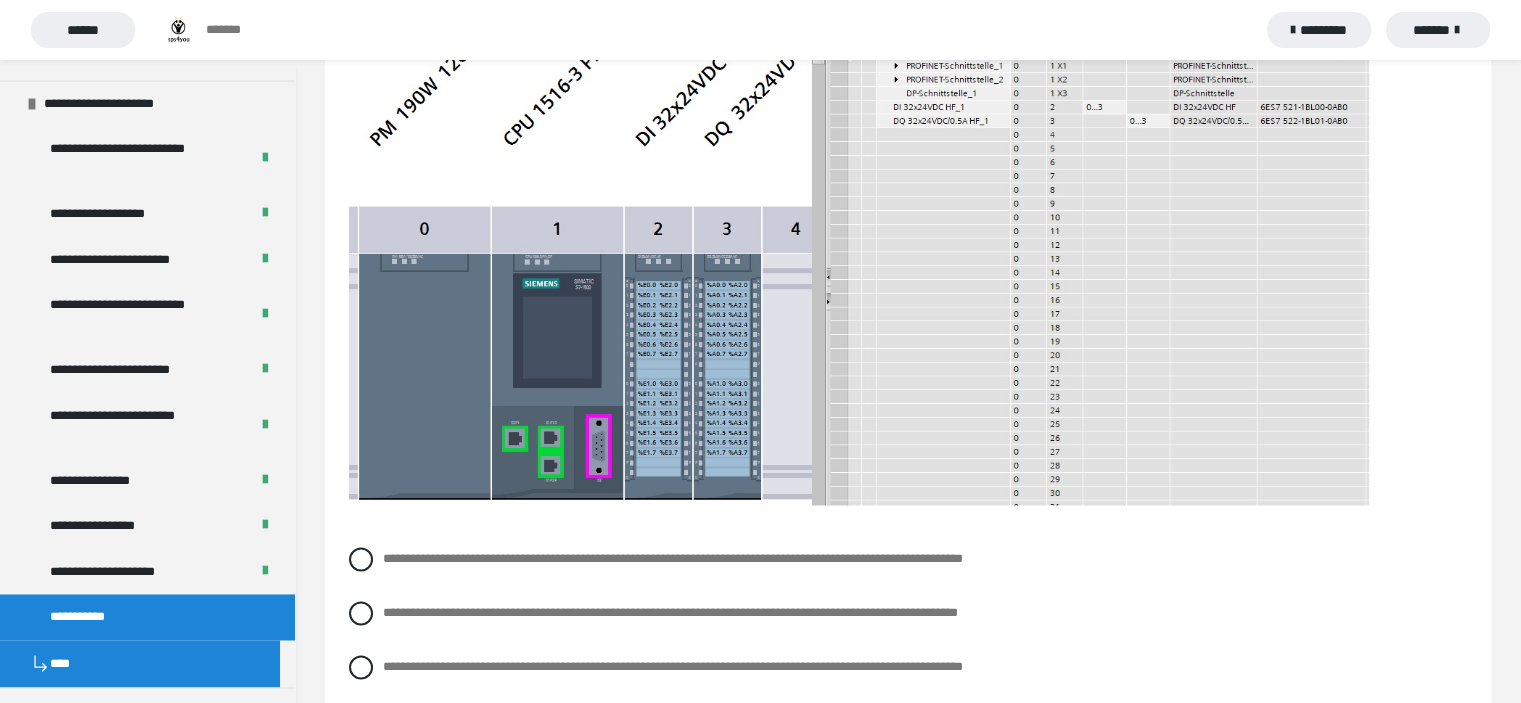 scroll, scrollTop: 3200, scrollLeft: 0, axis: vertical 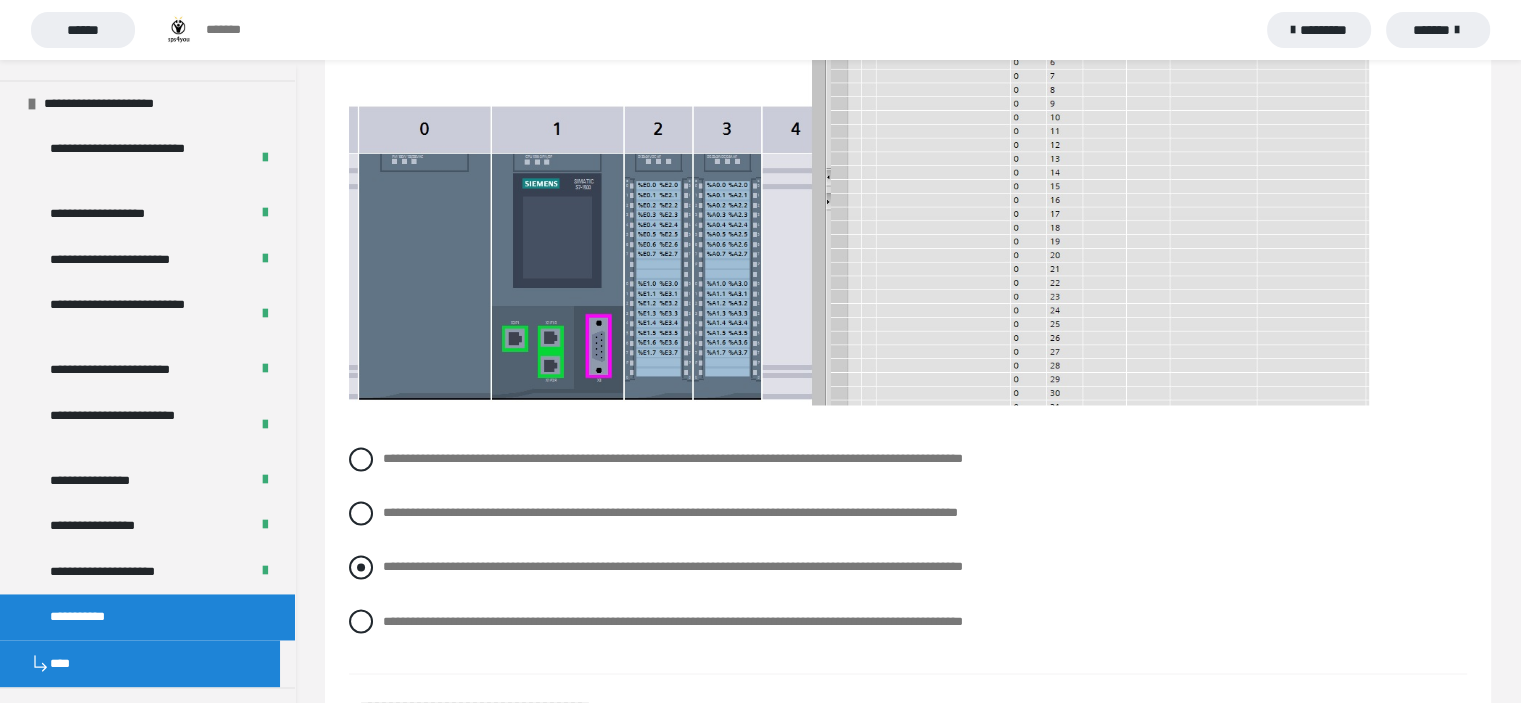 click at bounding box center (361, 567) 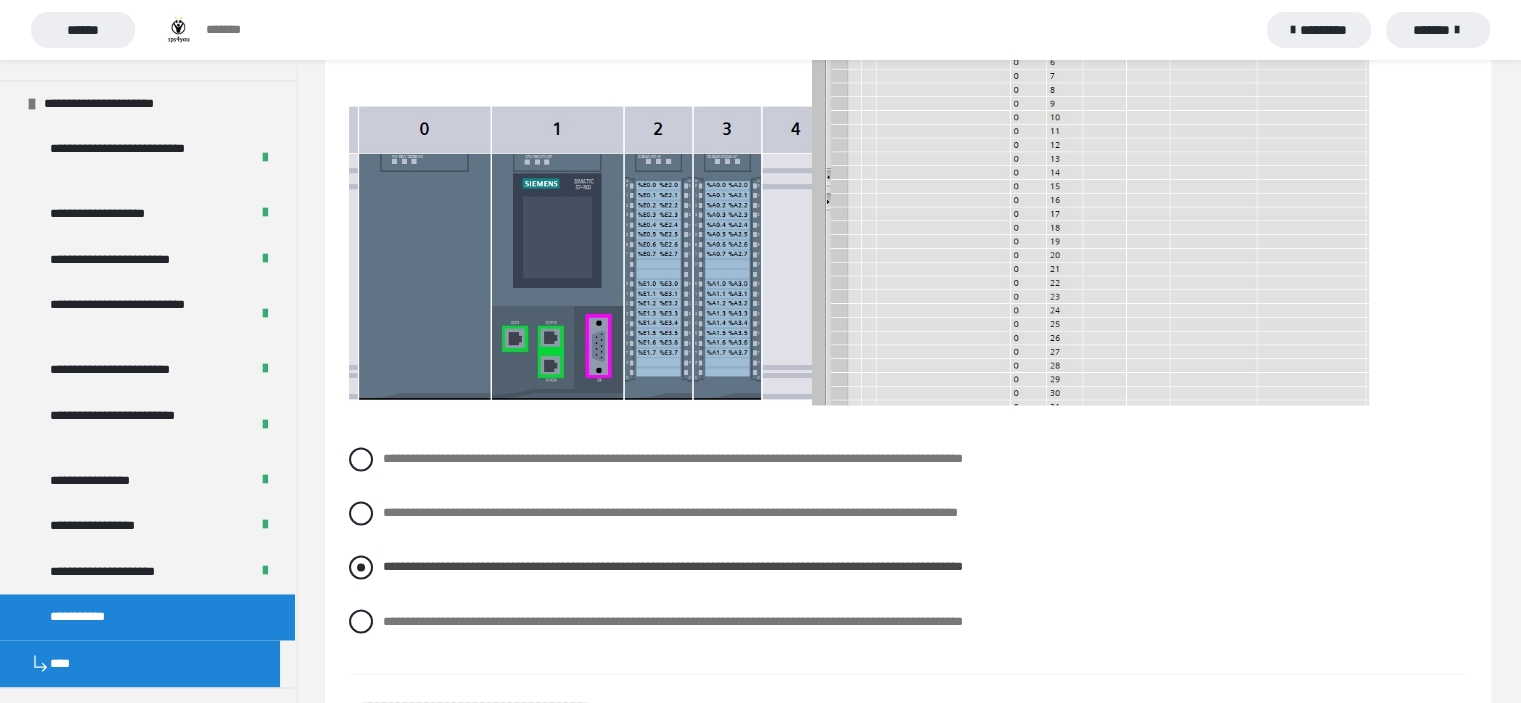 click at bounding box center [361, 567] 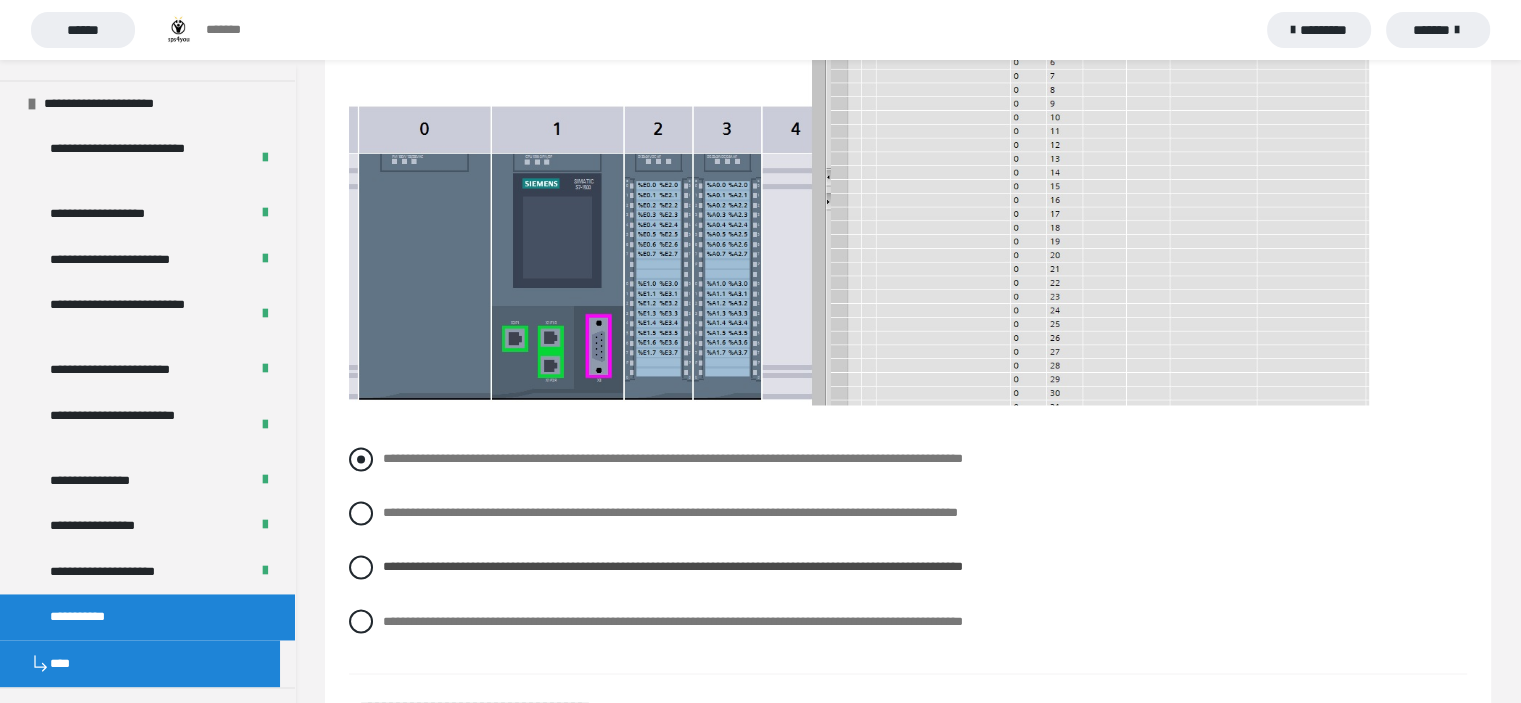 click on "**********" at bounding box center (908, 459) 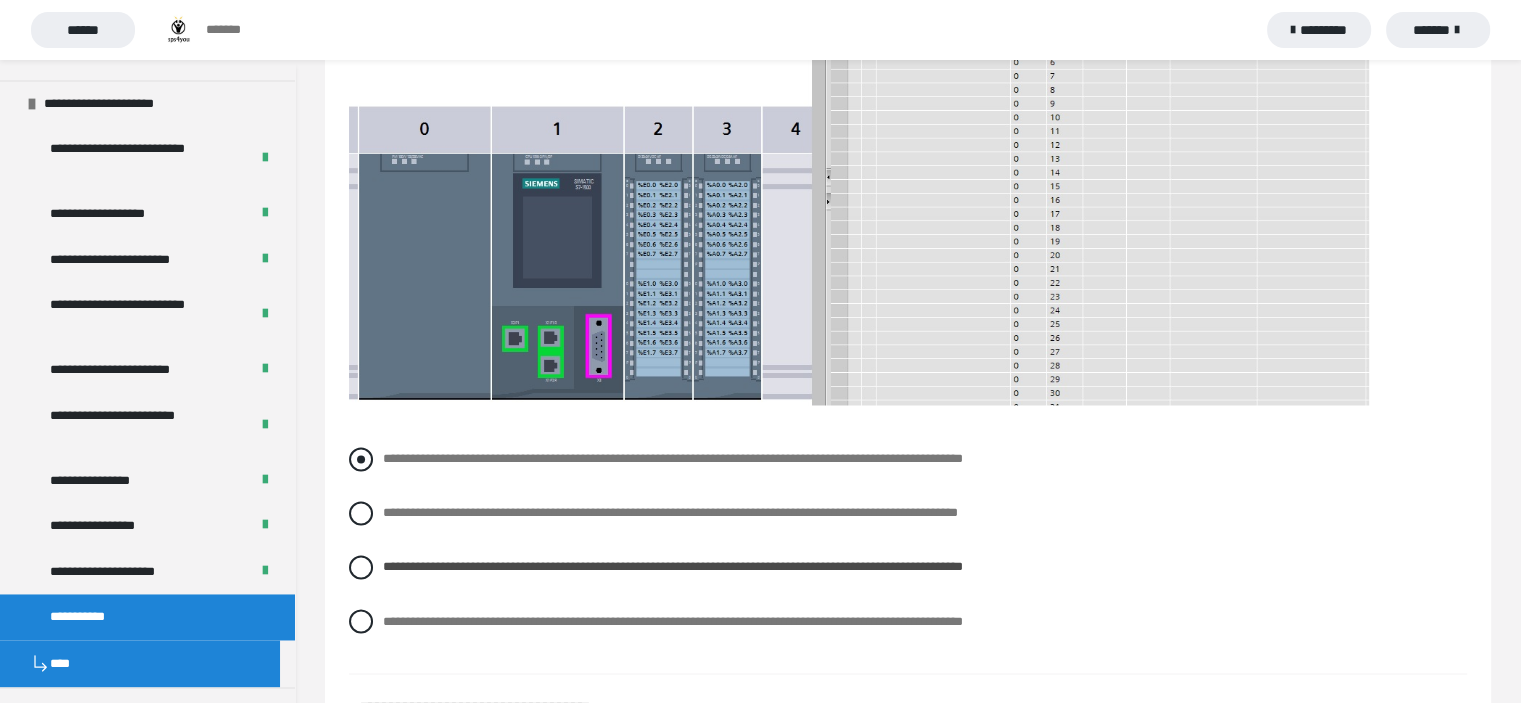 radio on "****" 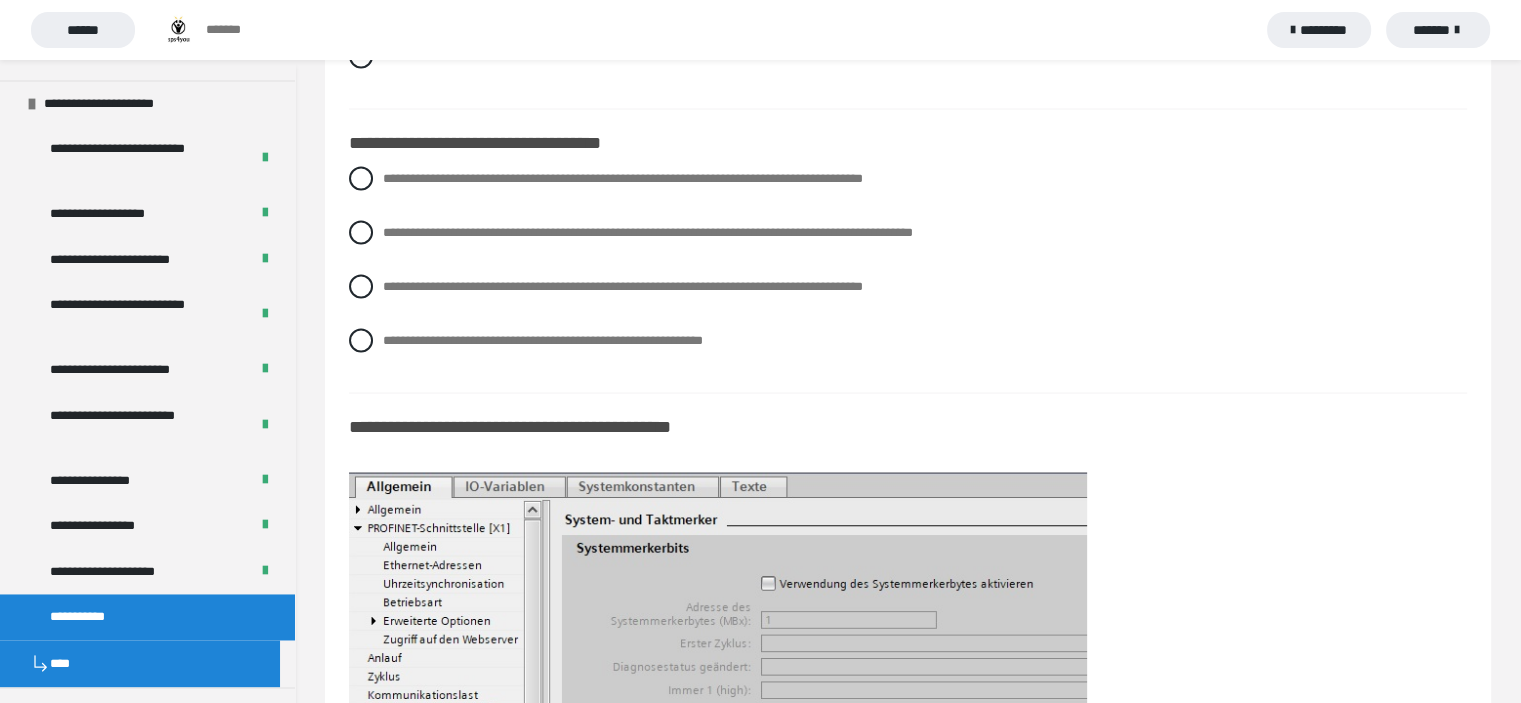 scroll, scrollTop: 3800, scrollLeft: 0, axis: vertical 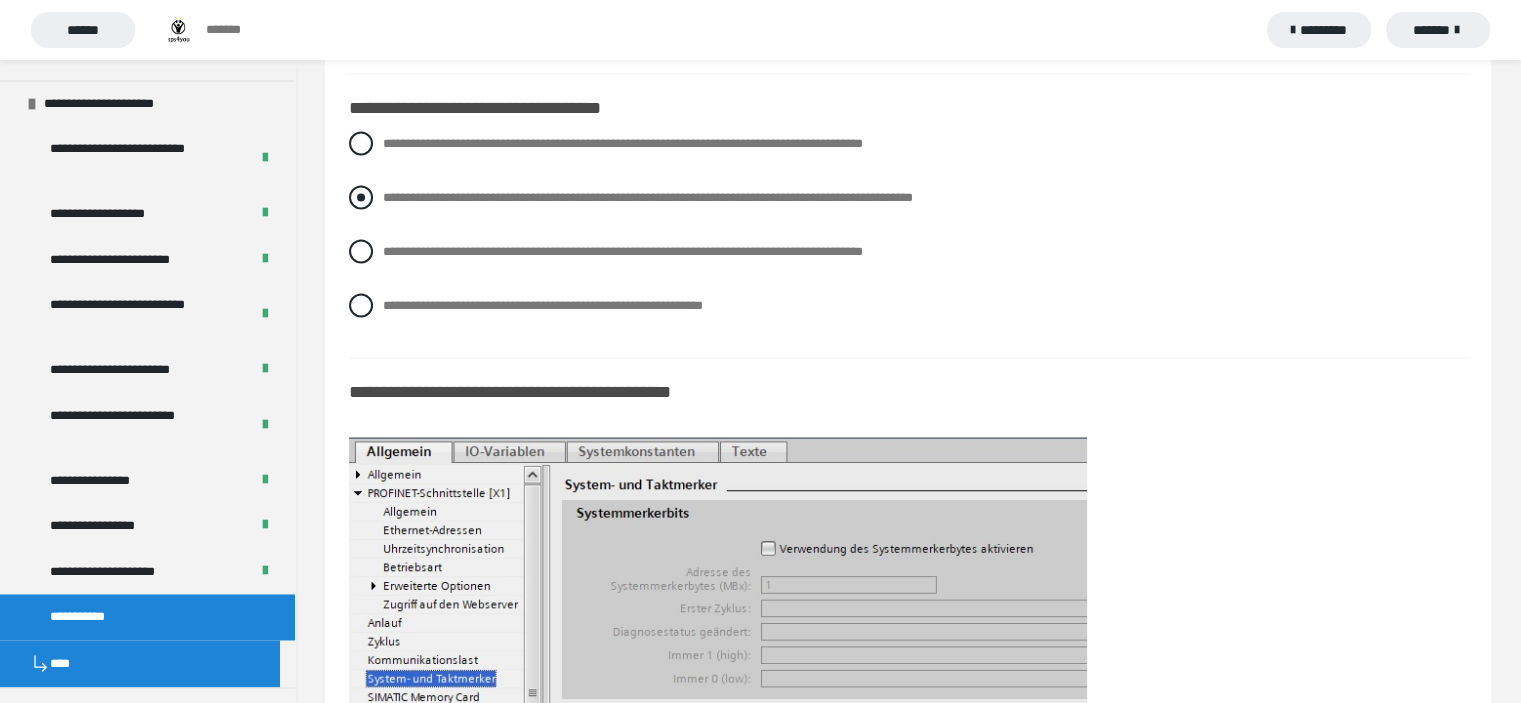 click on "**********" at bounding box center [648, 196] 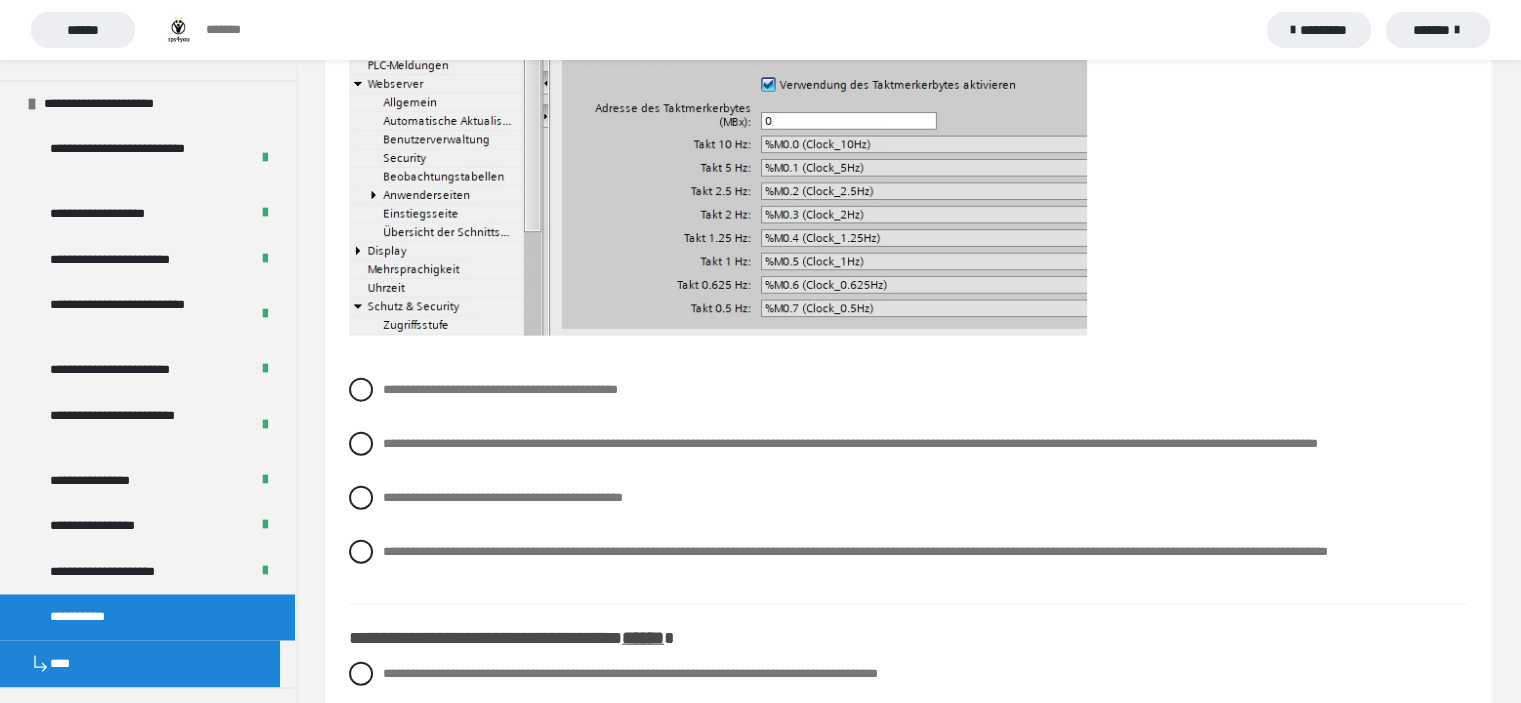 scroll, scrollTop: 4500, scrollLeft: 0, axis: vertical 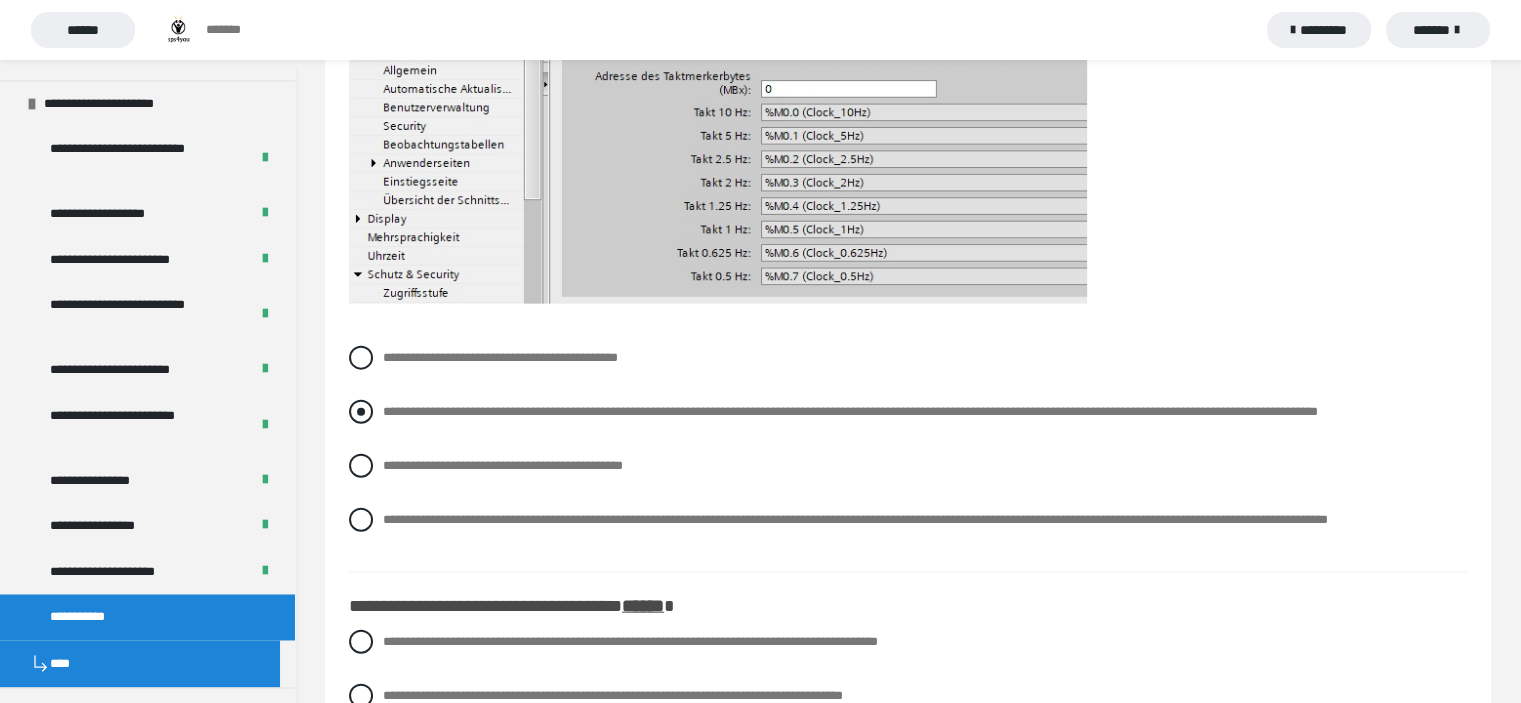 click on "**********" at bounding box center [908, 412] 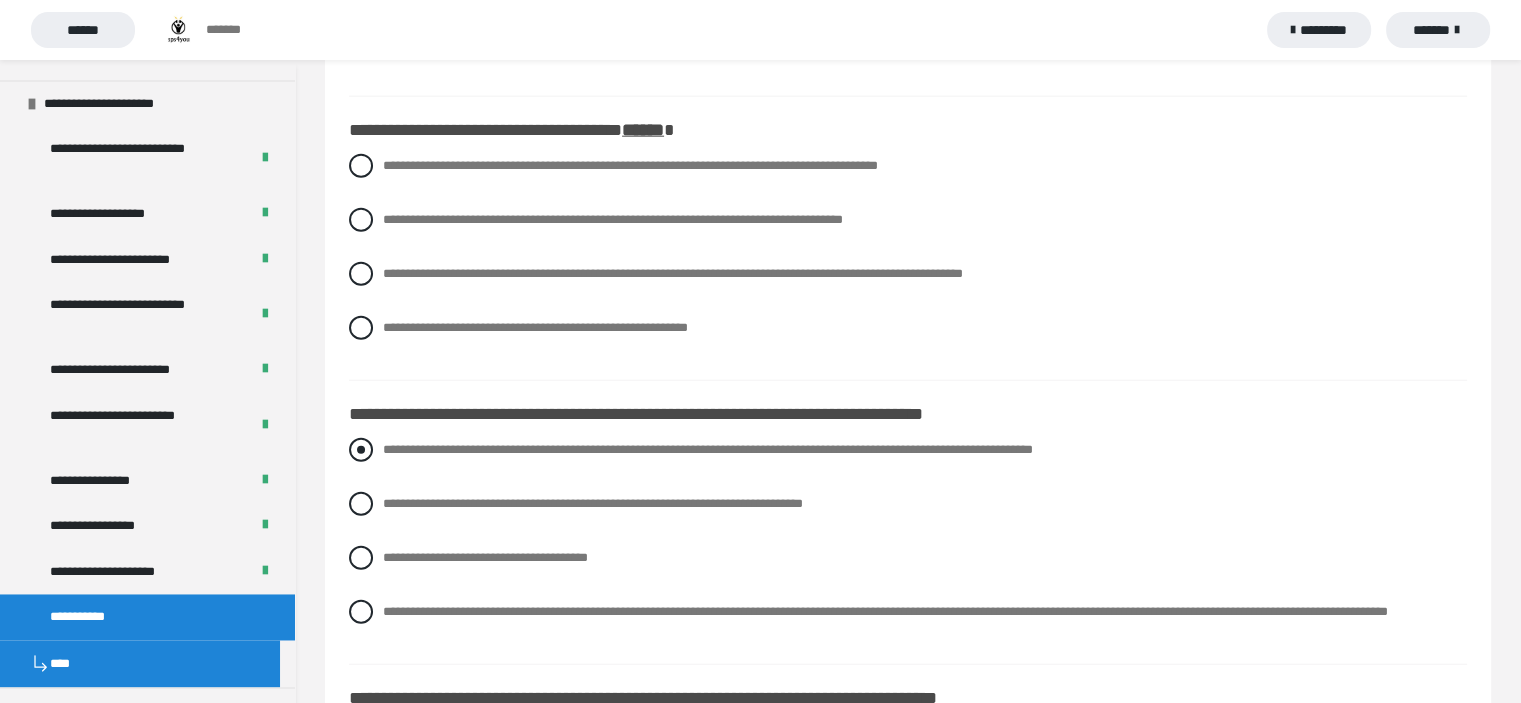scroll, scrollTop: 5000, scrollLeft: 0, axis: vertical 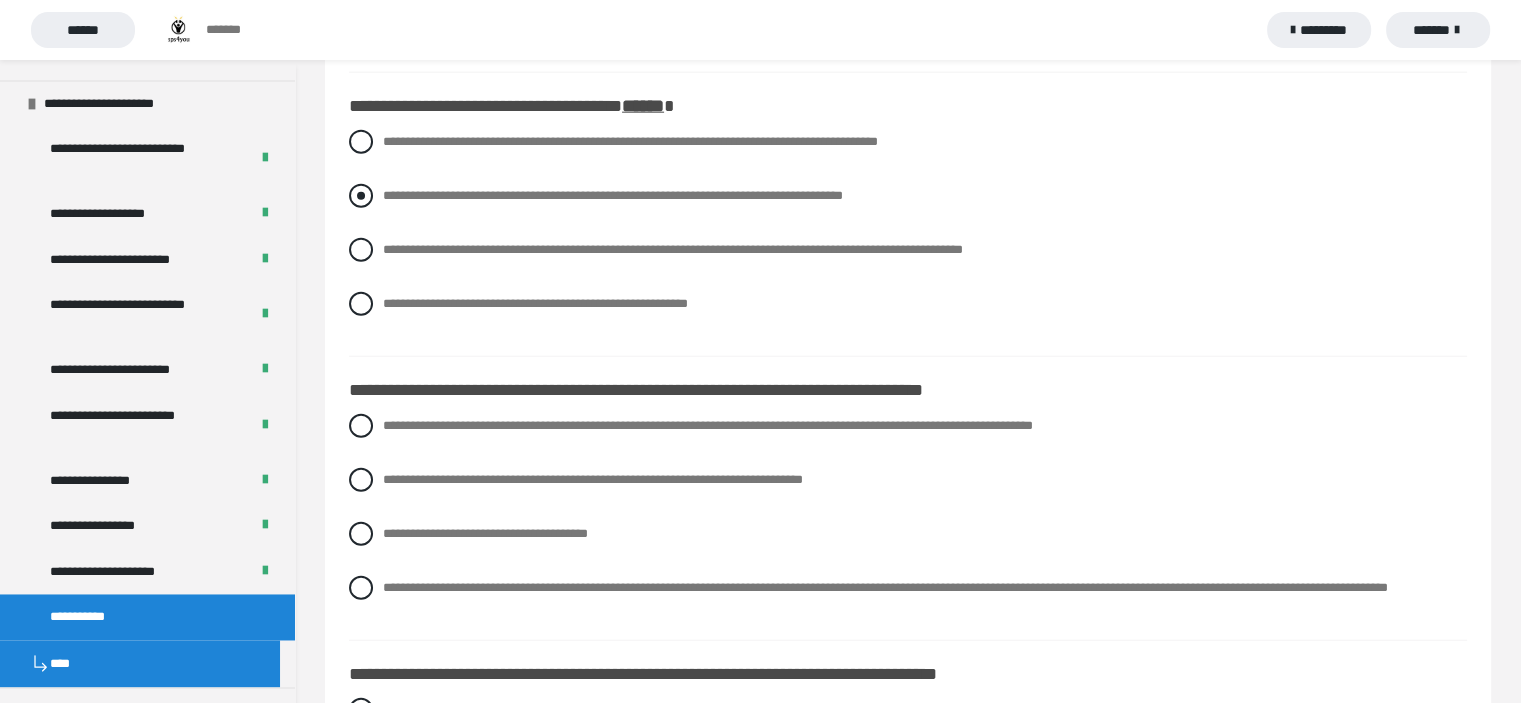 click on "**********" at bounding box center (613, 195) 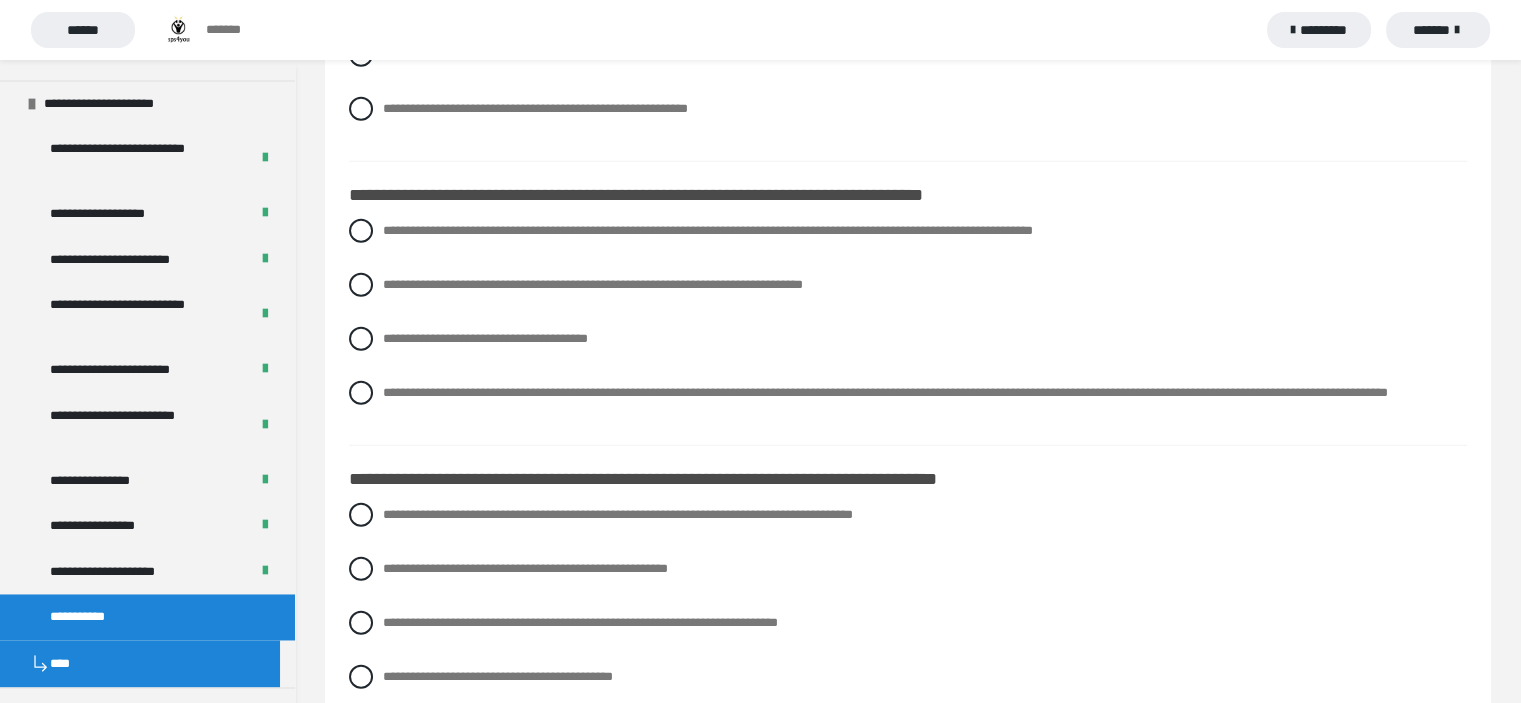 scroll, scrollTop: 5200, scrollLeft: 0, axis: vertical 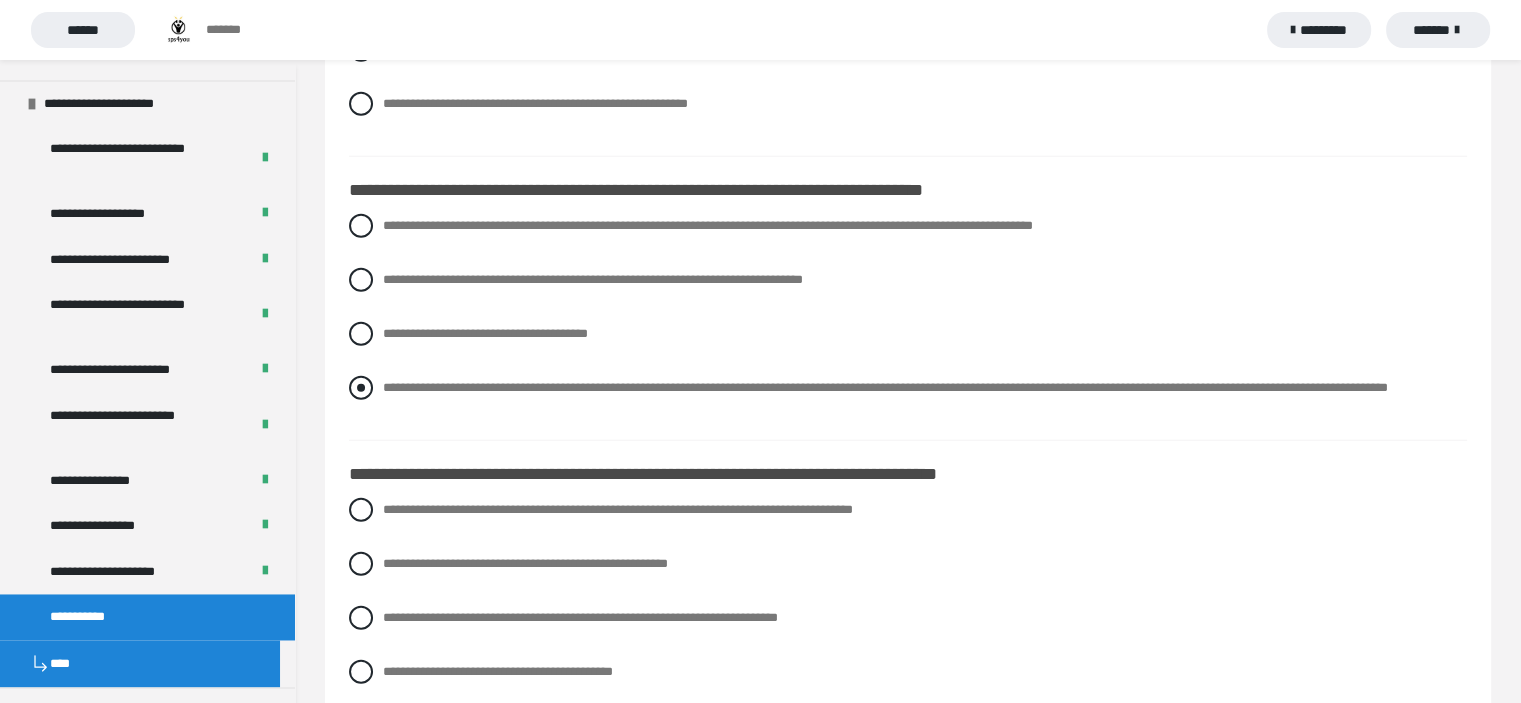 click on "**********" at bounding box center [885, 387] 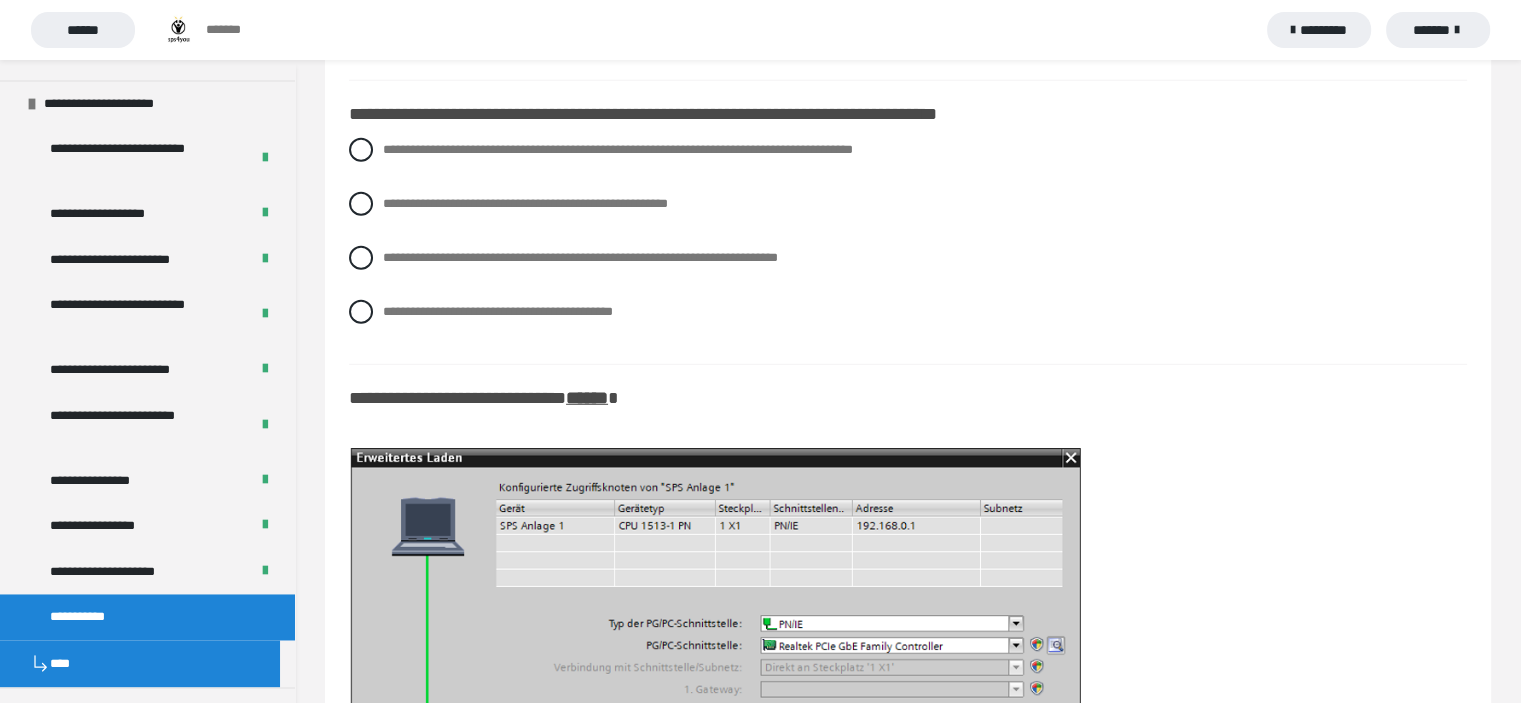 scroll, scrollTop: 5600, scrollLeft: 0, axis: vertical 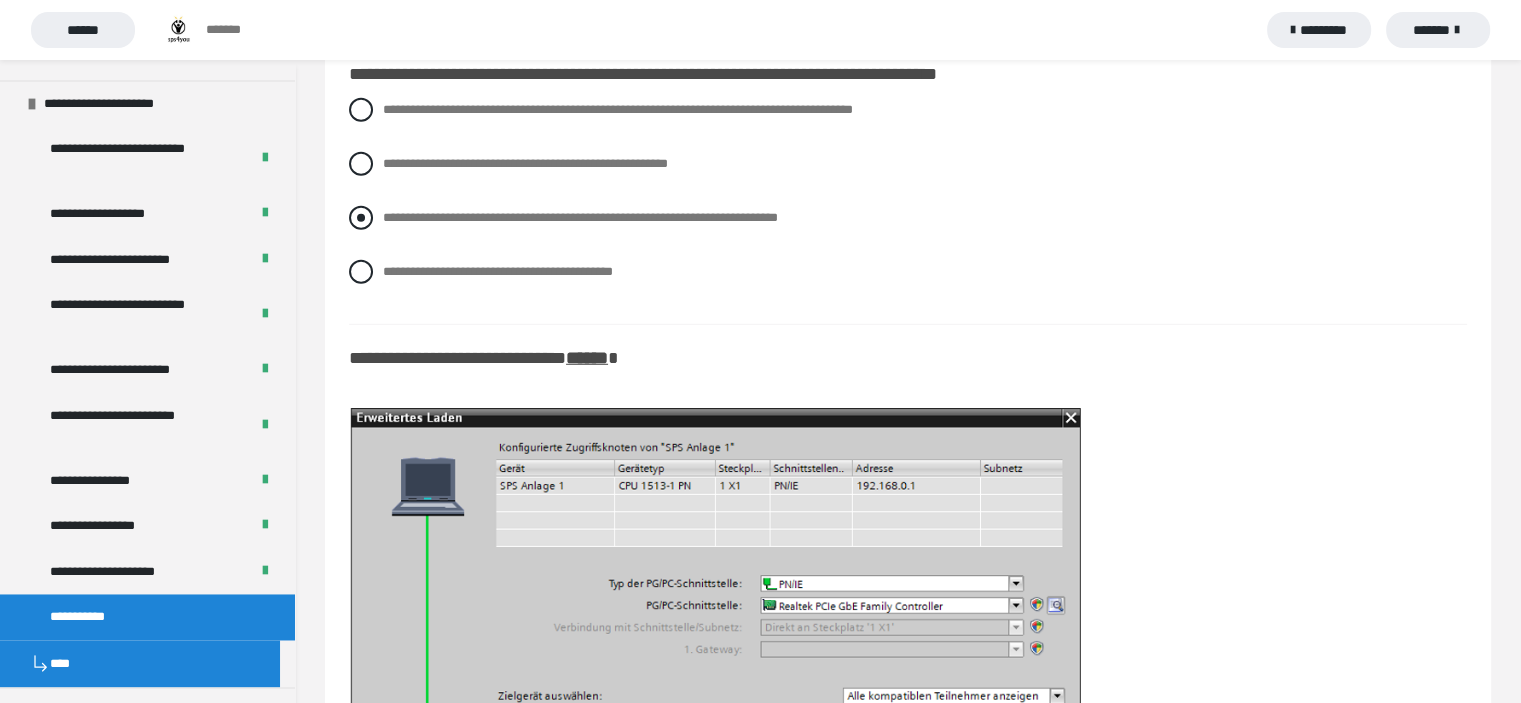 click on "**********" at bounding box center [580, 217] 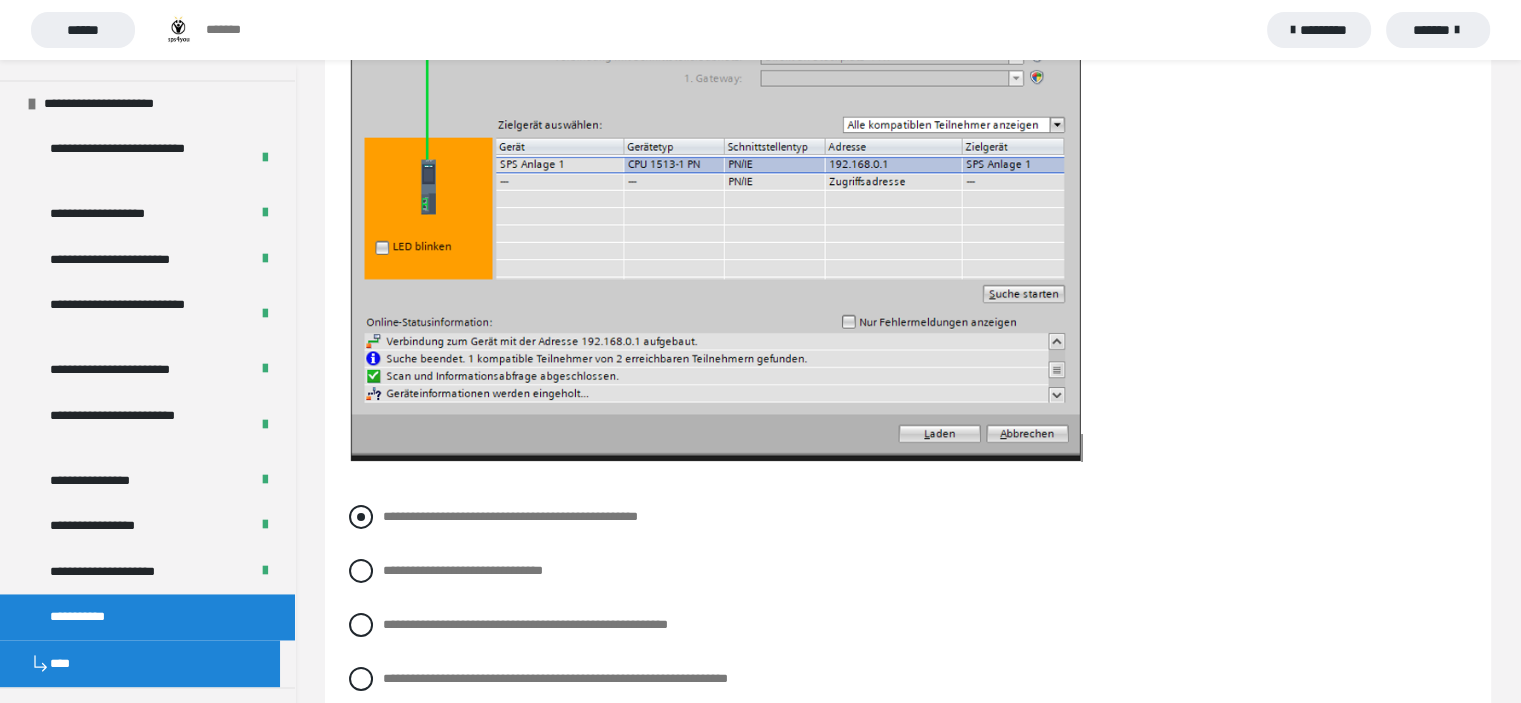 scroll, scrollTop: 6300, scrollLeft: 0, axis: vertical 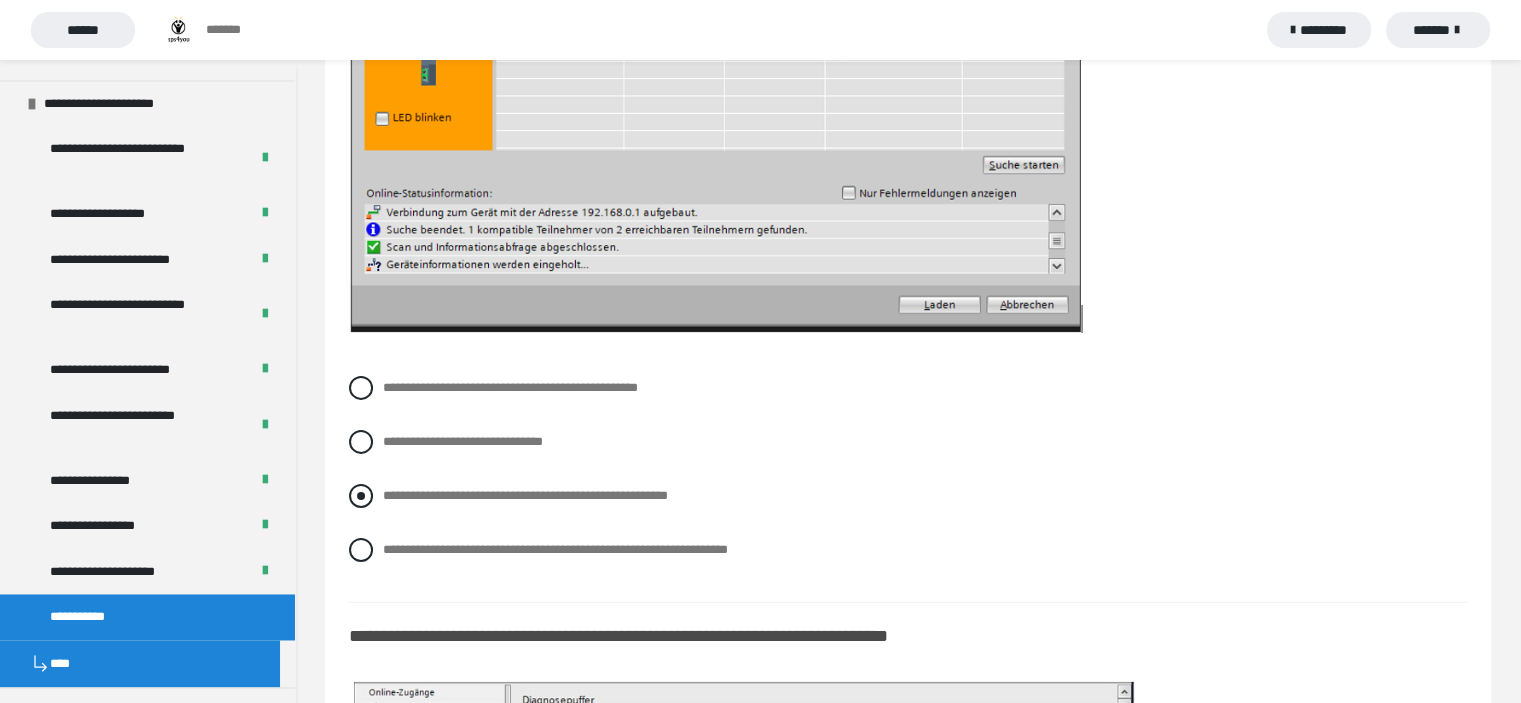 click on "**********" at bounding box center [525, 495] 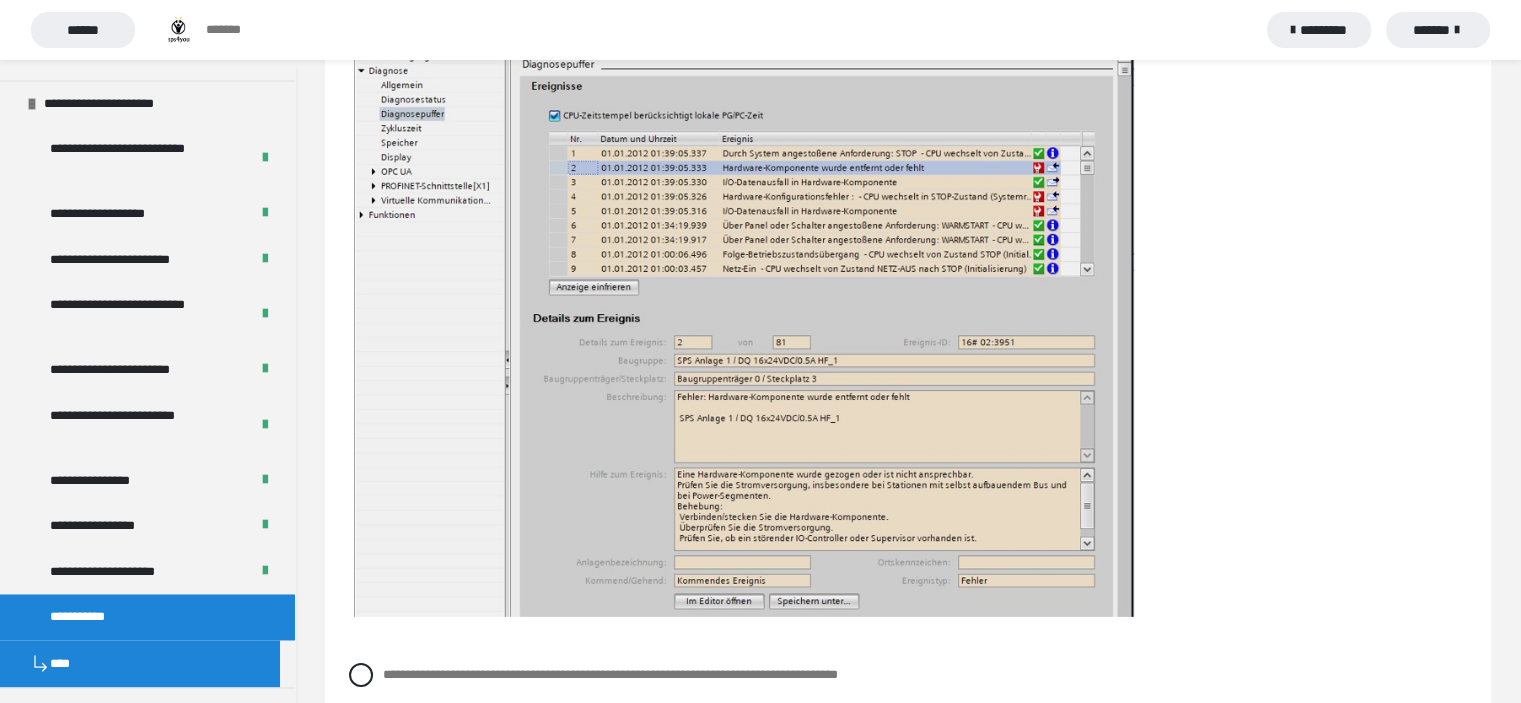 scroll, scrollTop: 7200, scrollLeft: 0, axis: vertical 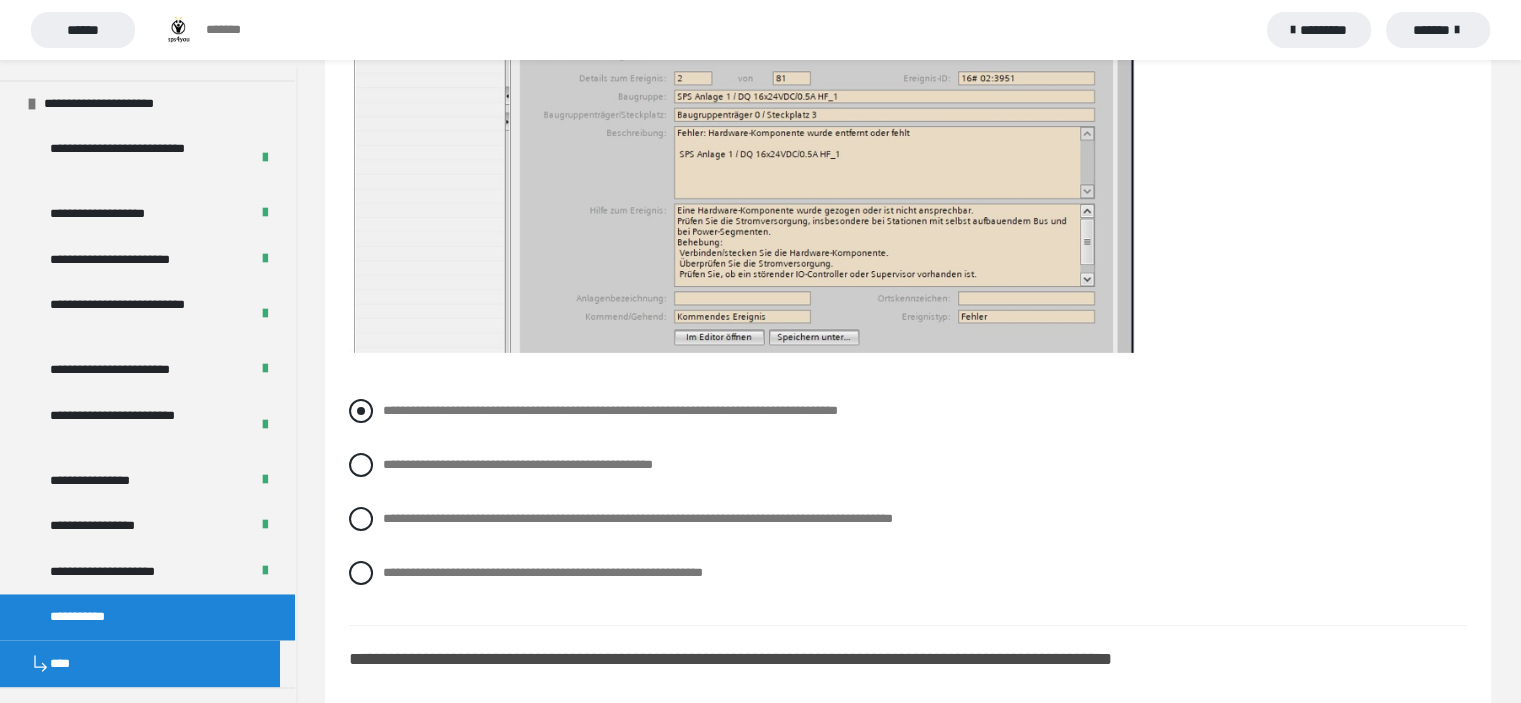 click on "**********" at bounding box center (610, 410) 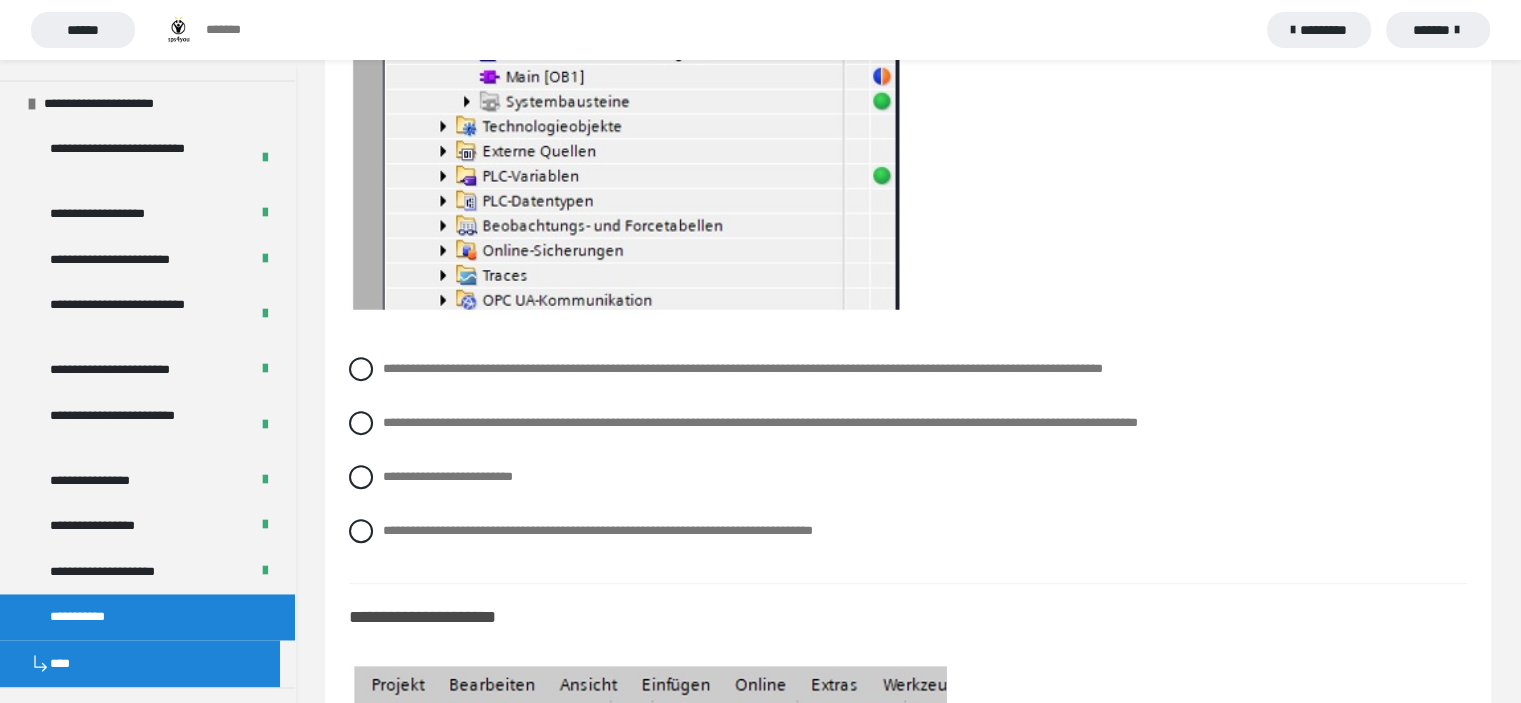 scroll, scrollTop: 8200, scrollLeft: 0, axis: vertical 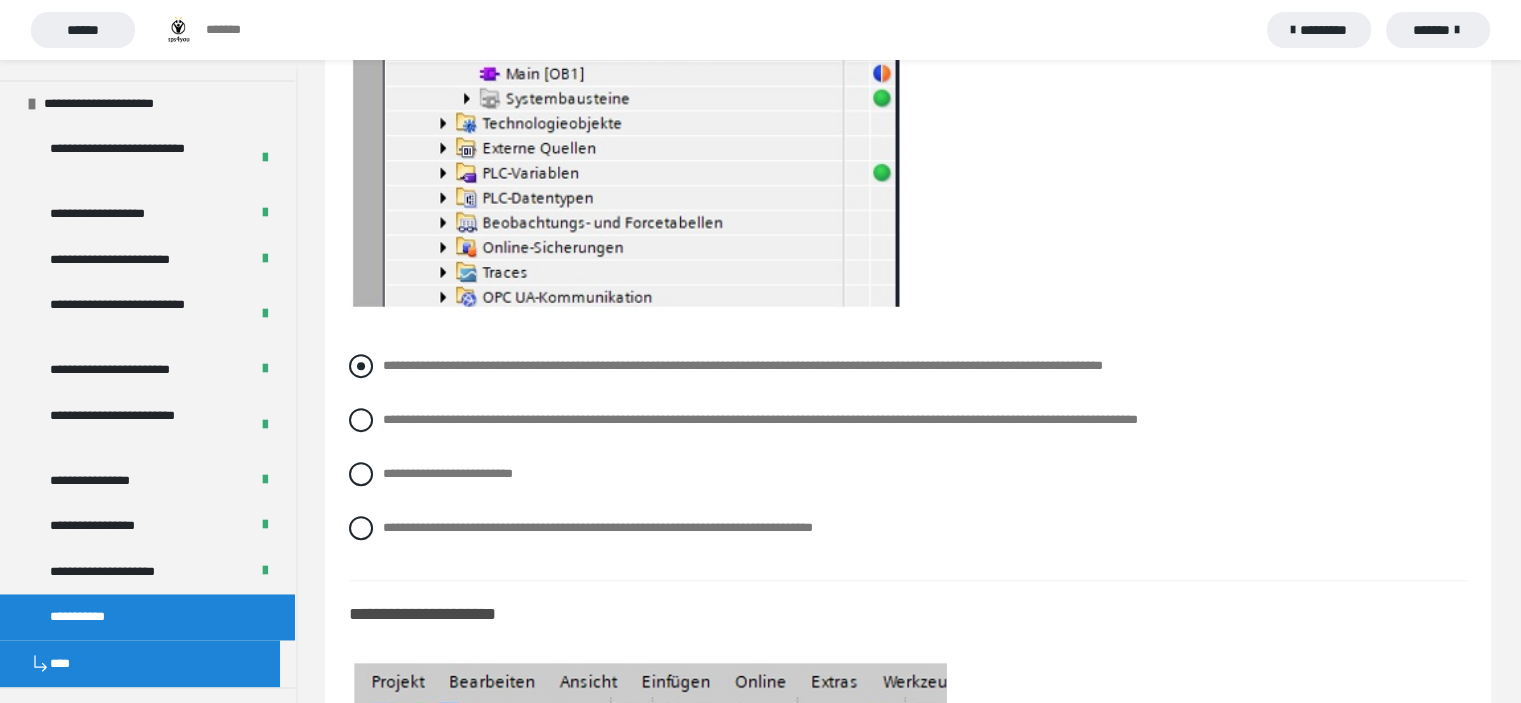 click on "**********" at bounding box center (743, 365) 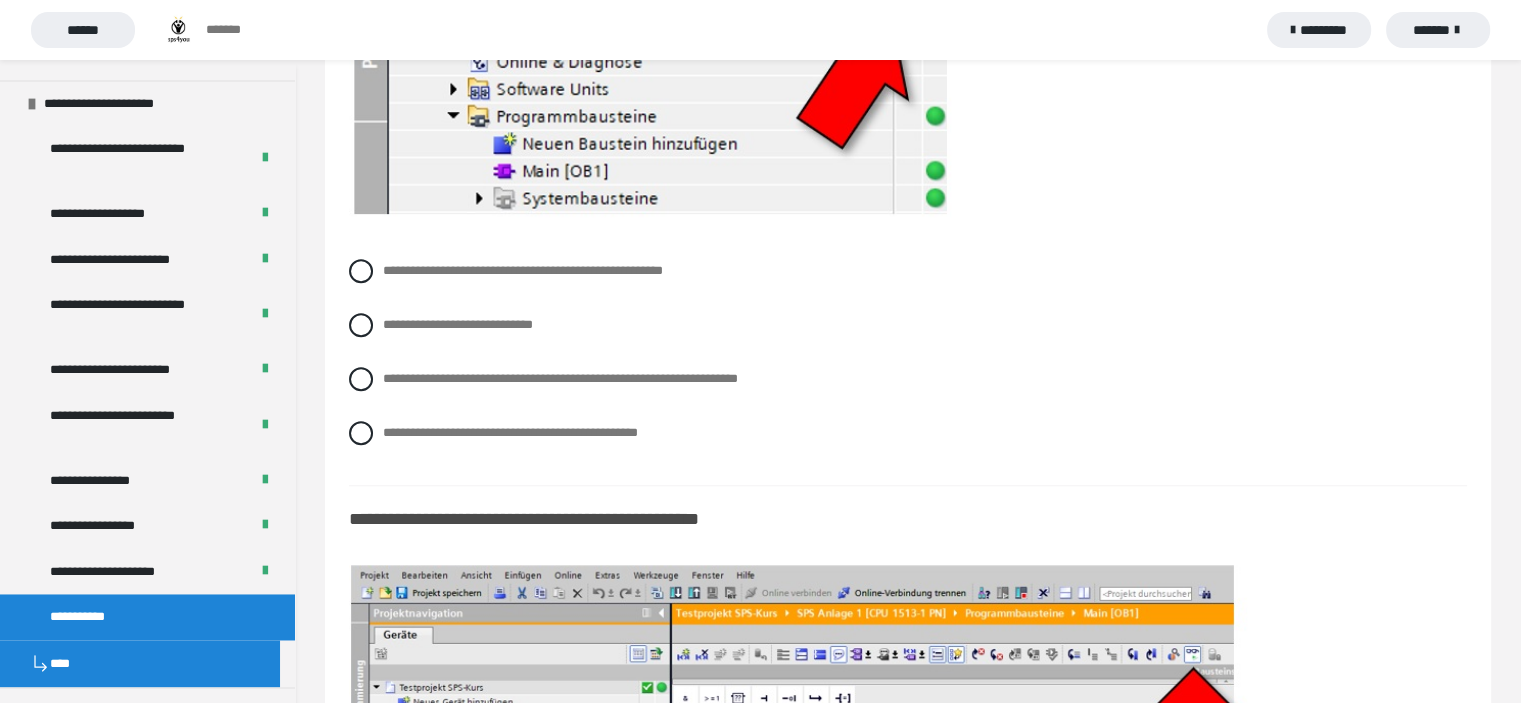 scroll, scrollTop: 9200, scrollLeft: 0, axis: vertical 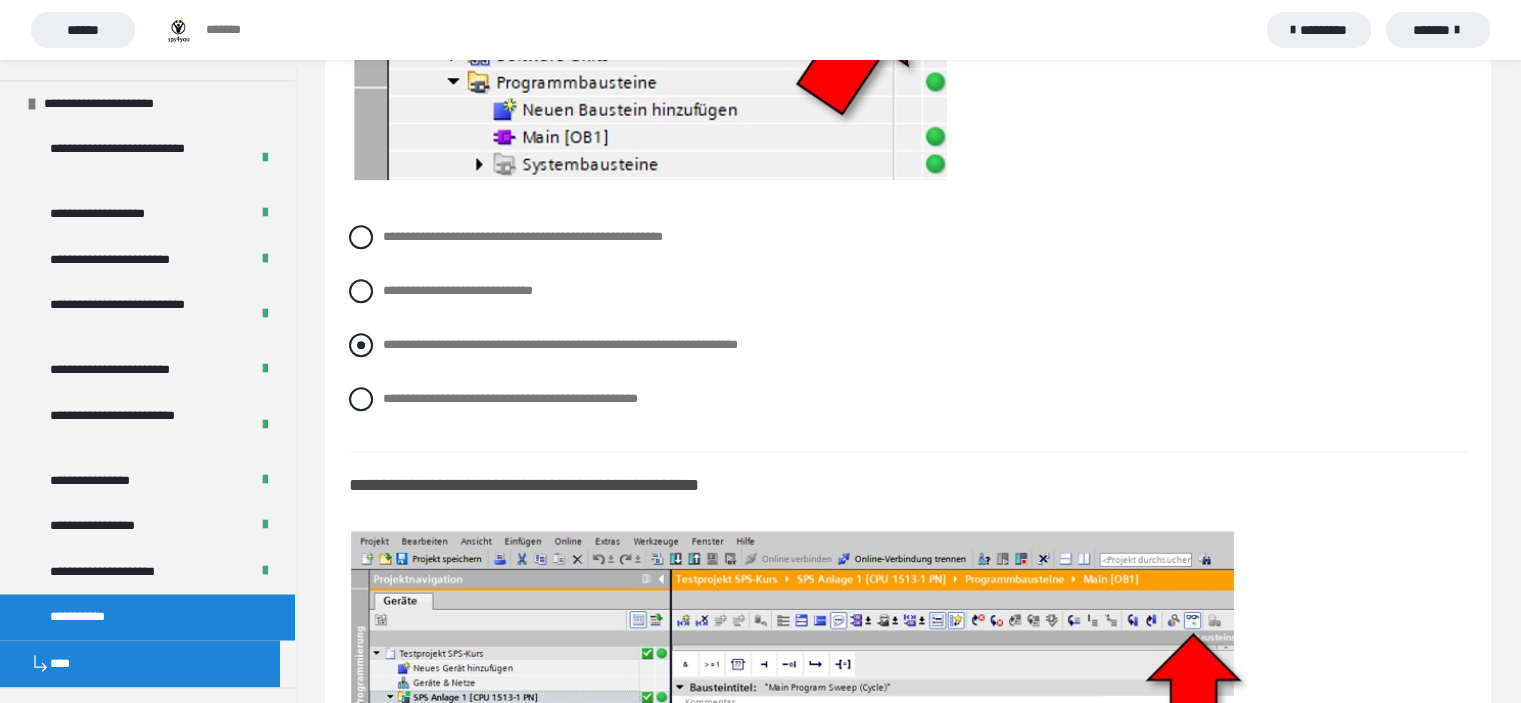 click on "**********" at bounding box center (560, 344) 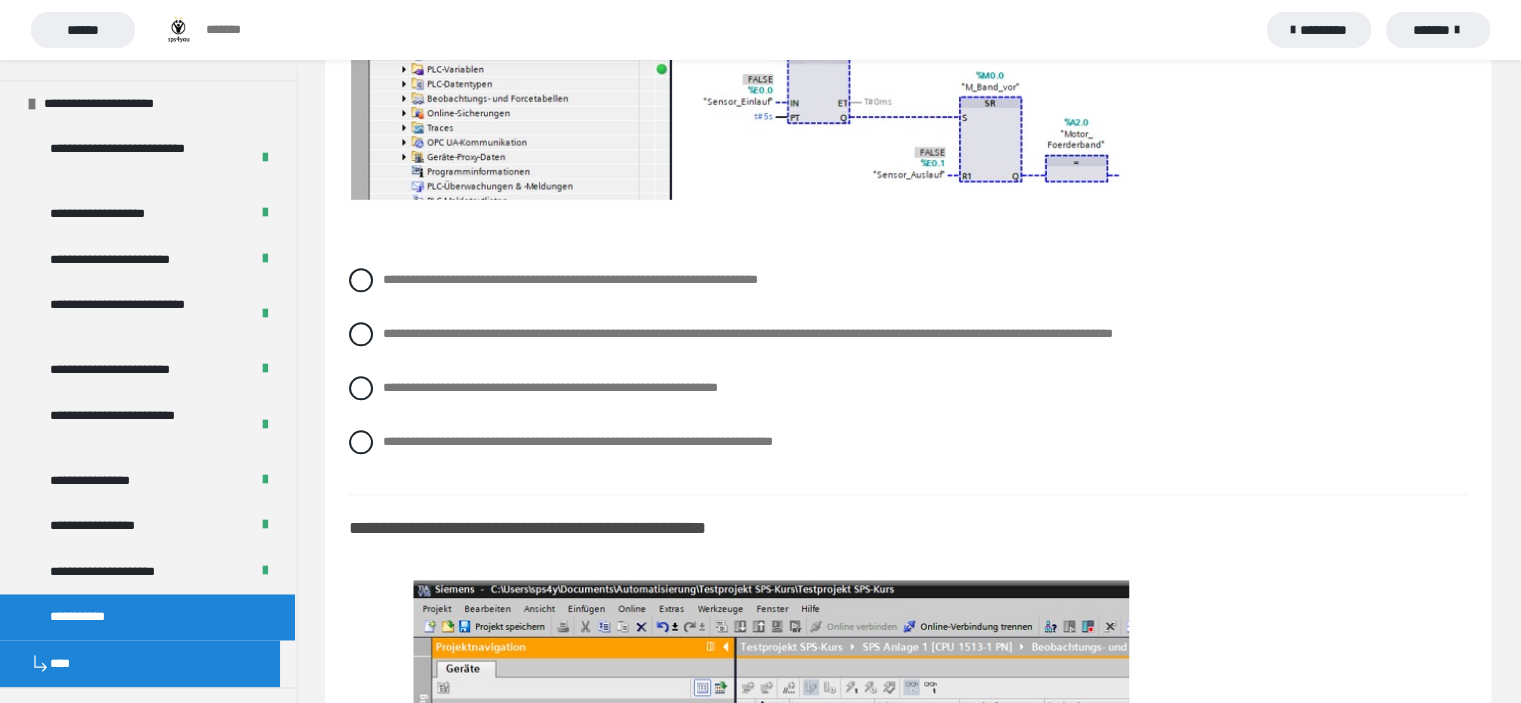 scroll, scrollTop: 10000, scrollLeft: 0, axis: vertical 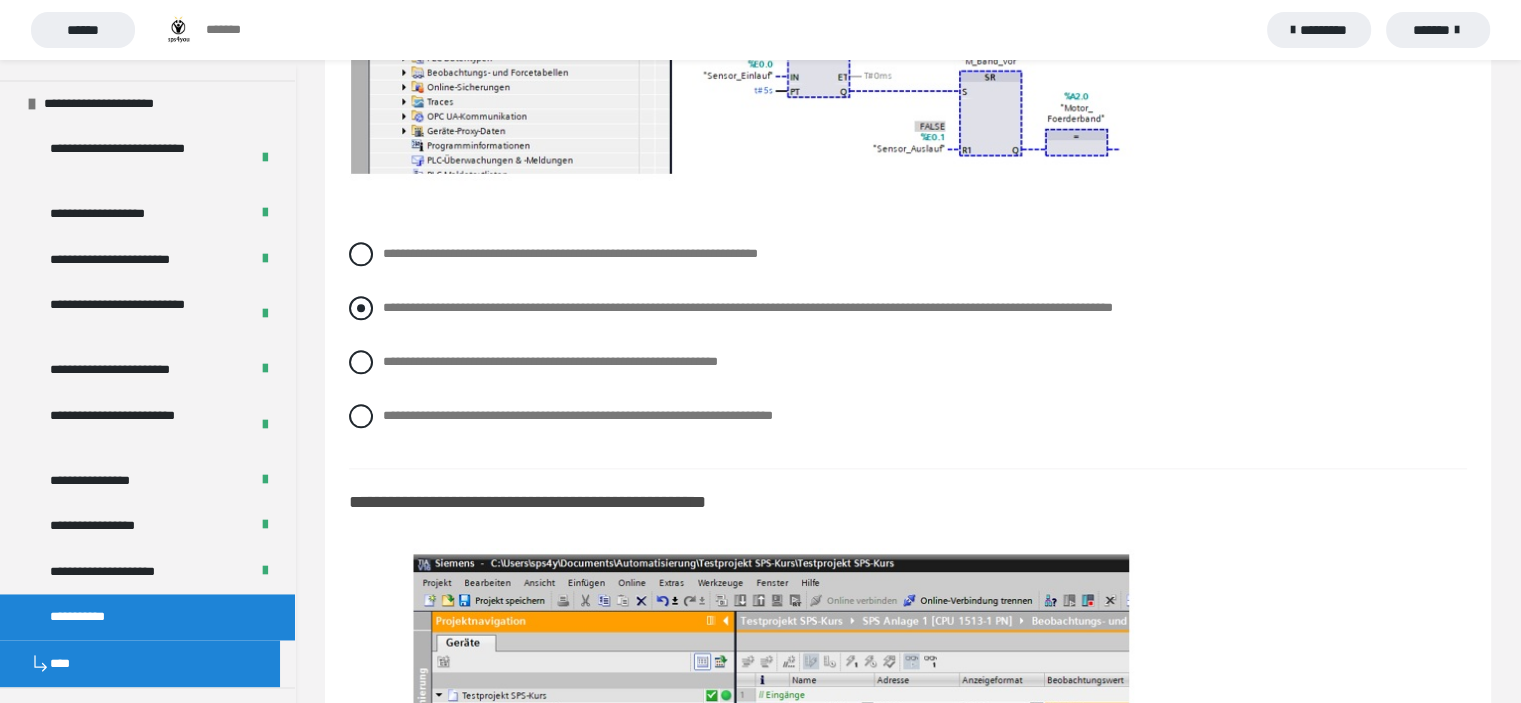 click on "**********" at bounding box center [748, 307] 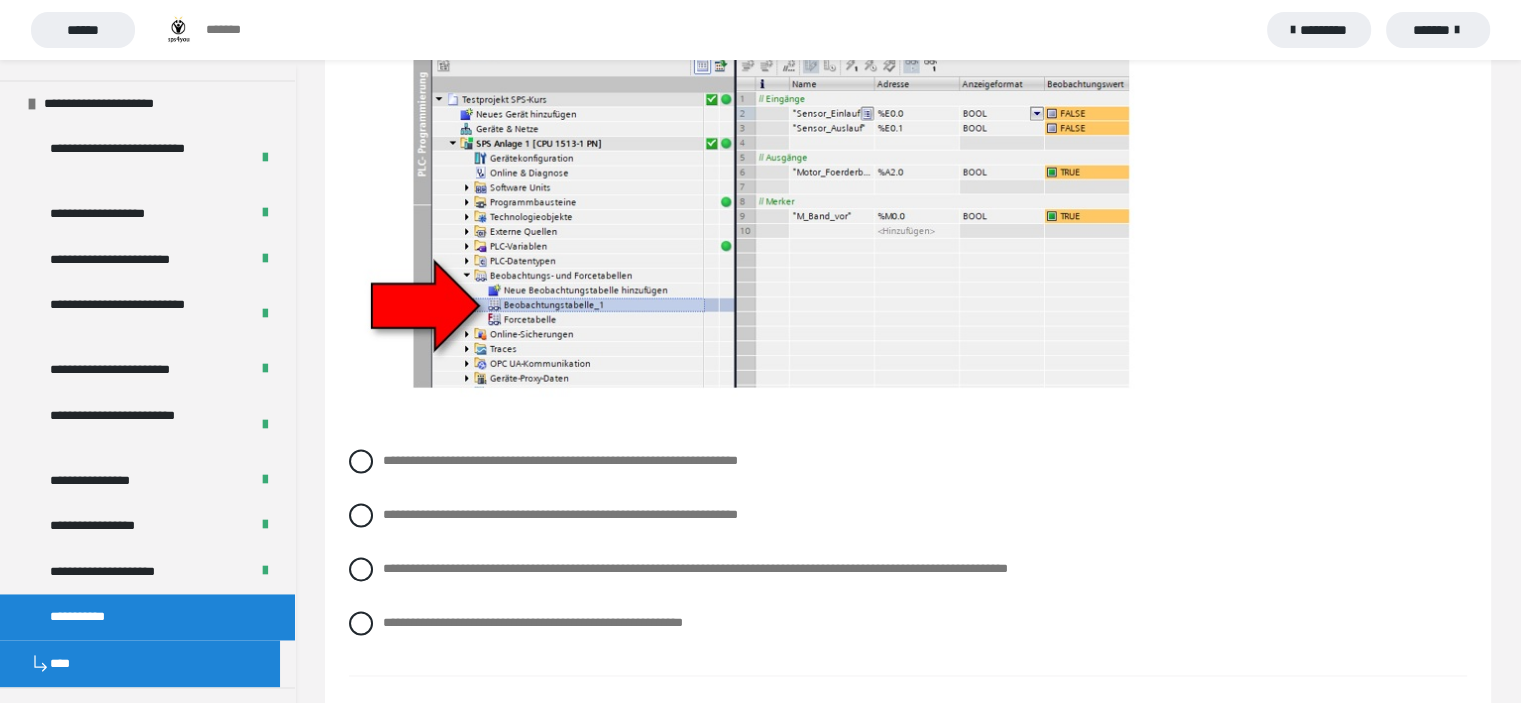 scroll, scrollTop: 10700, scrollLeft: 0, axis: vertical 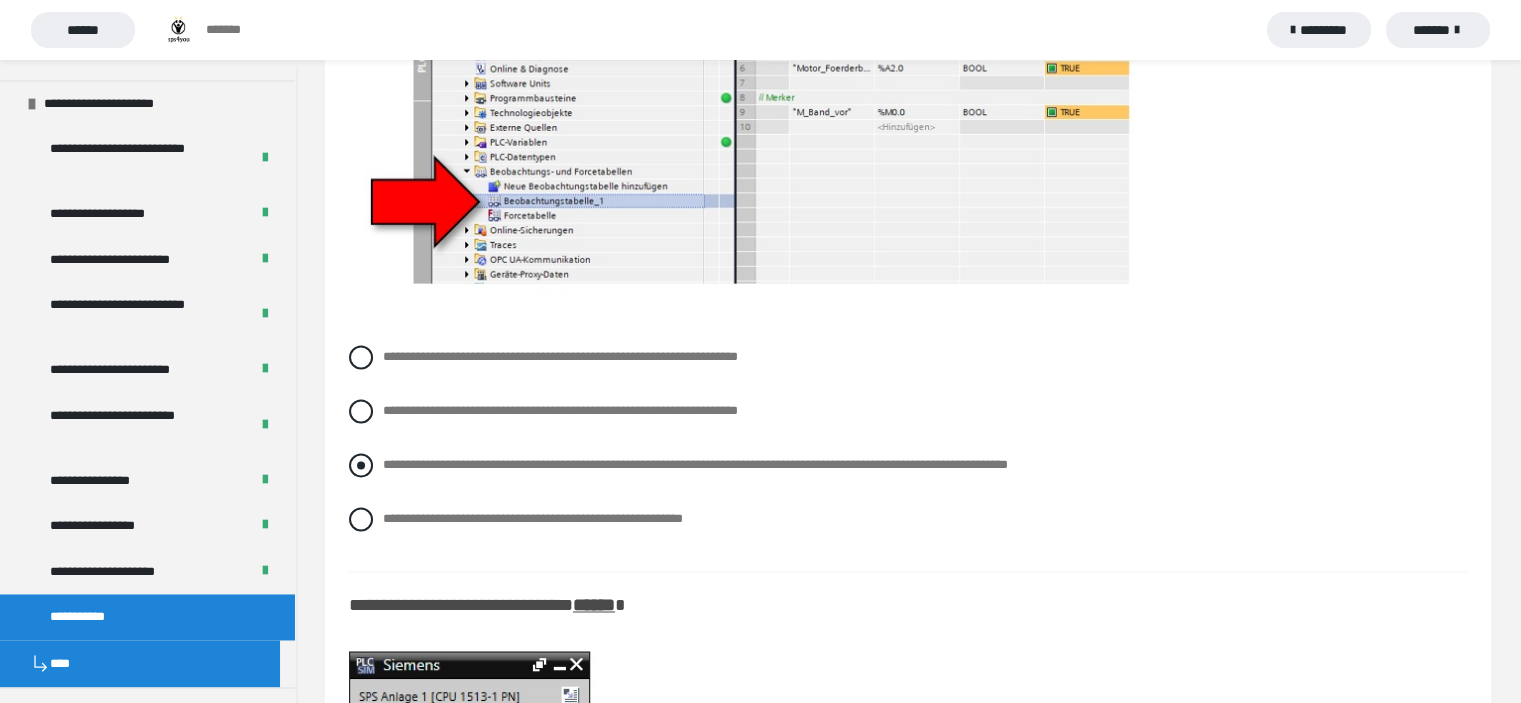 click on "**********" at bounding box center (695, 464) 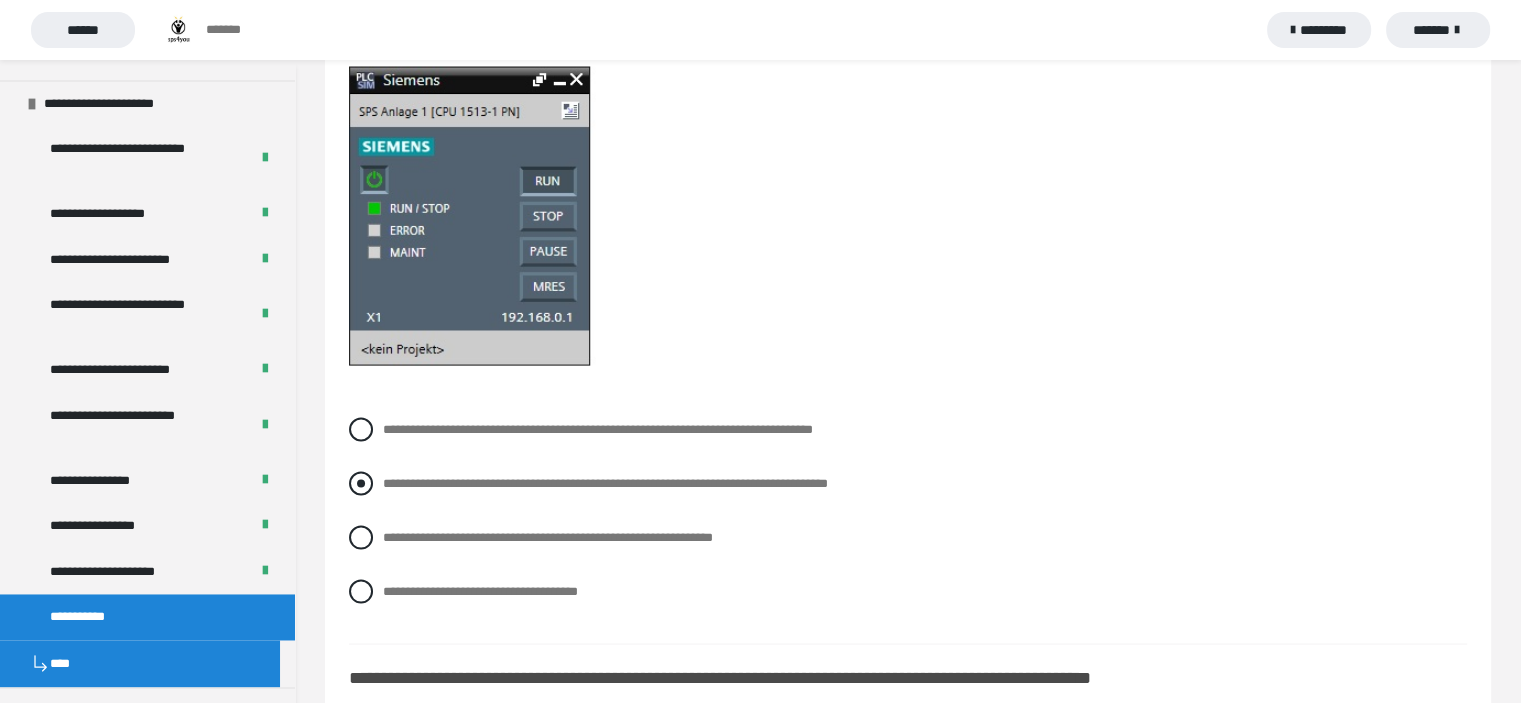scroll, scrollTop: 11300, scrollLeft: 0, axis: vertical 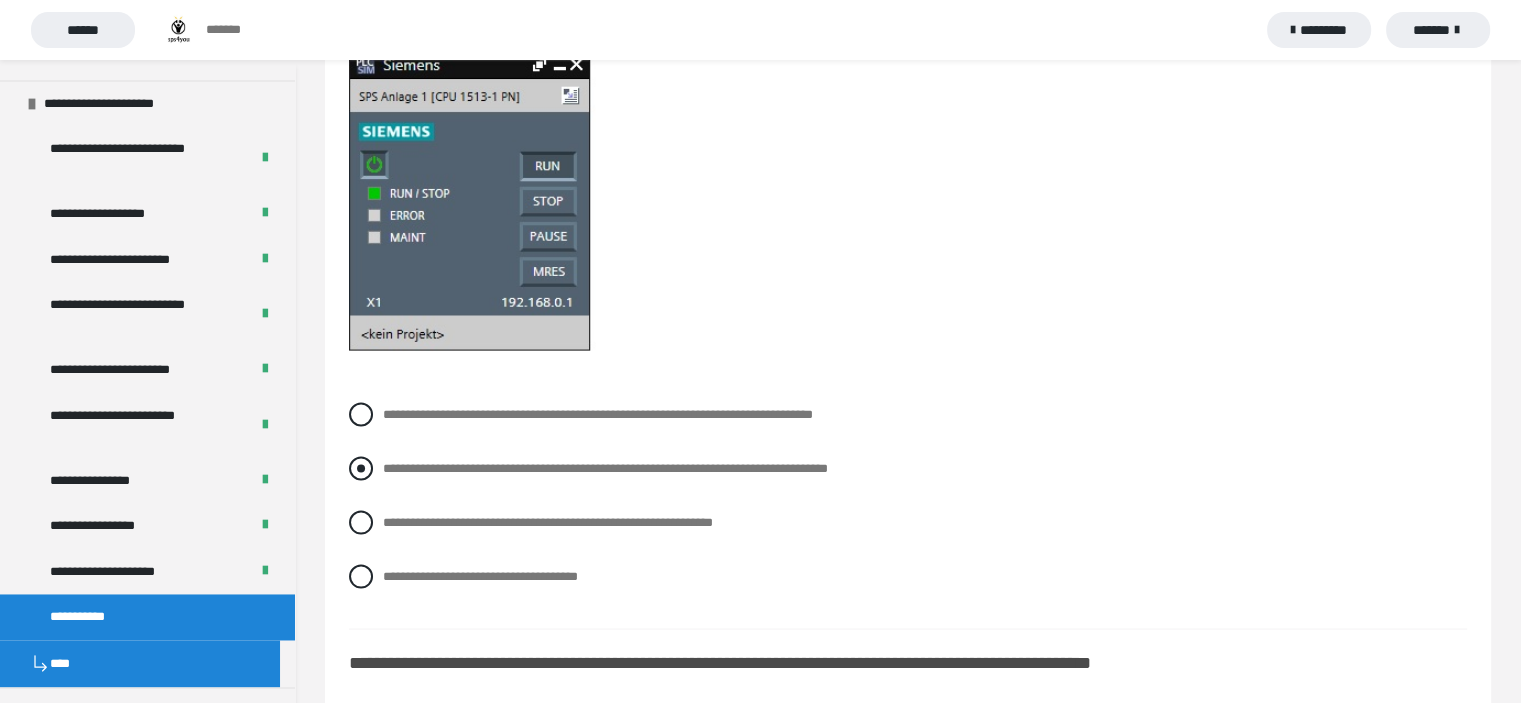 click on "**********" at bounding box center (605, 467) 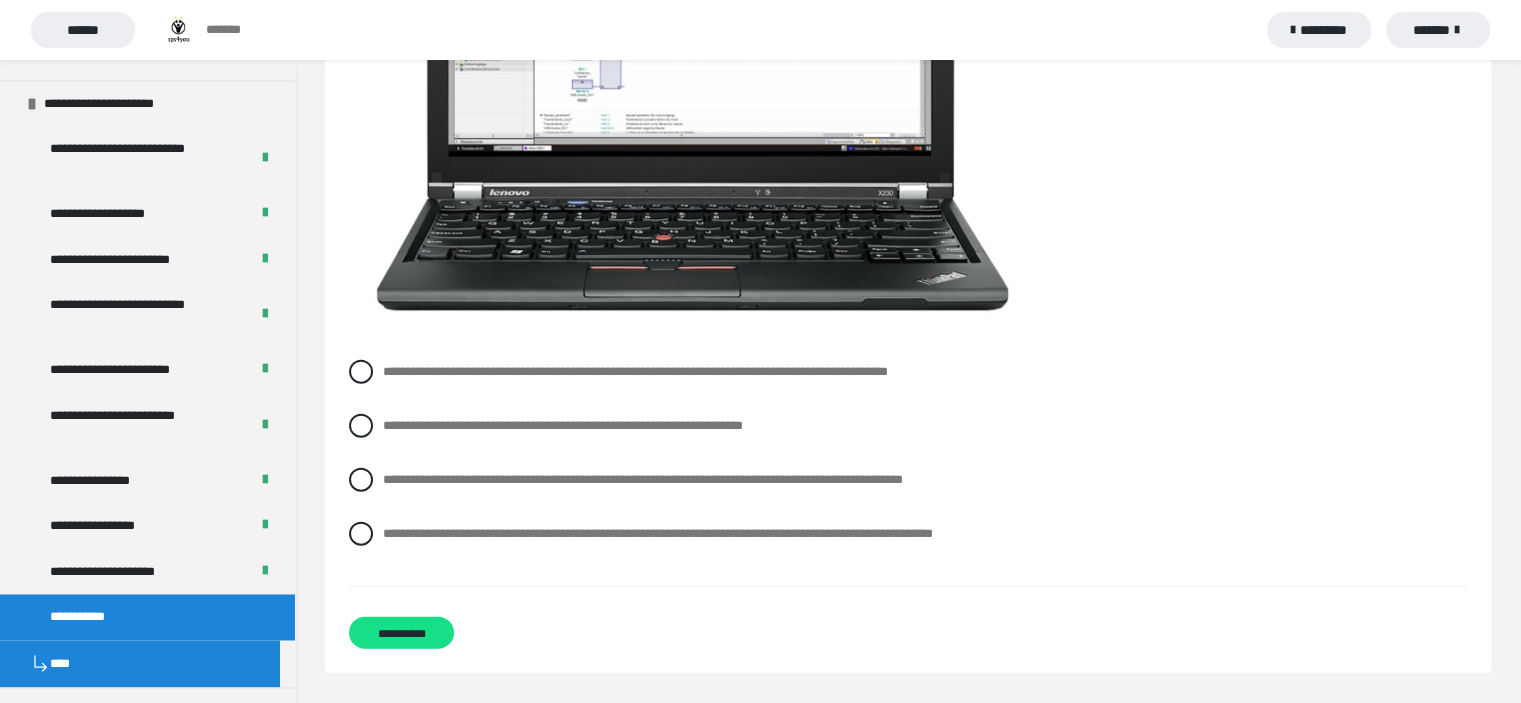 scroll, scrollTop: 12256, scrollLeft: 0, axis: vertical 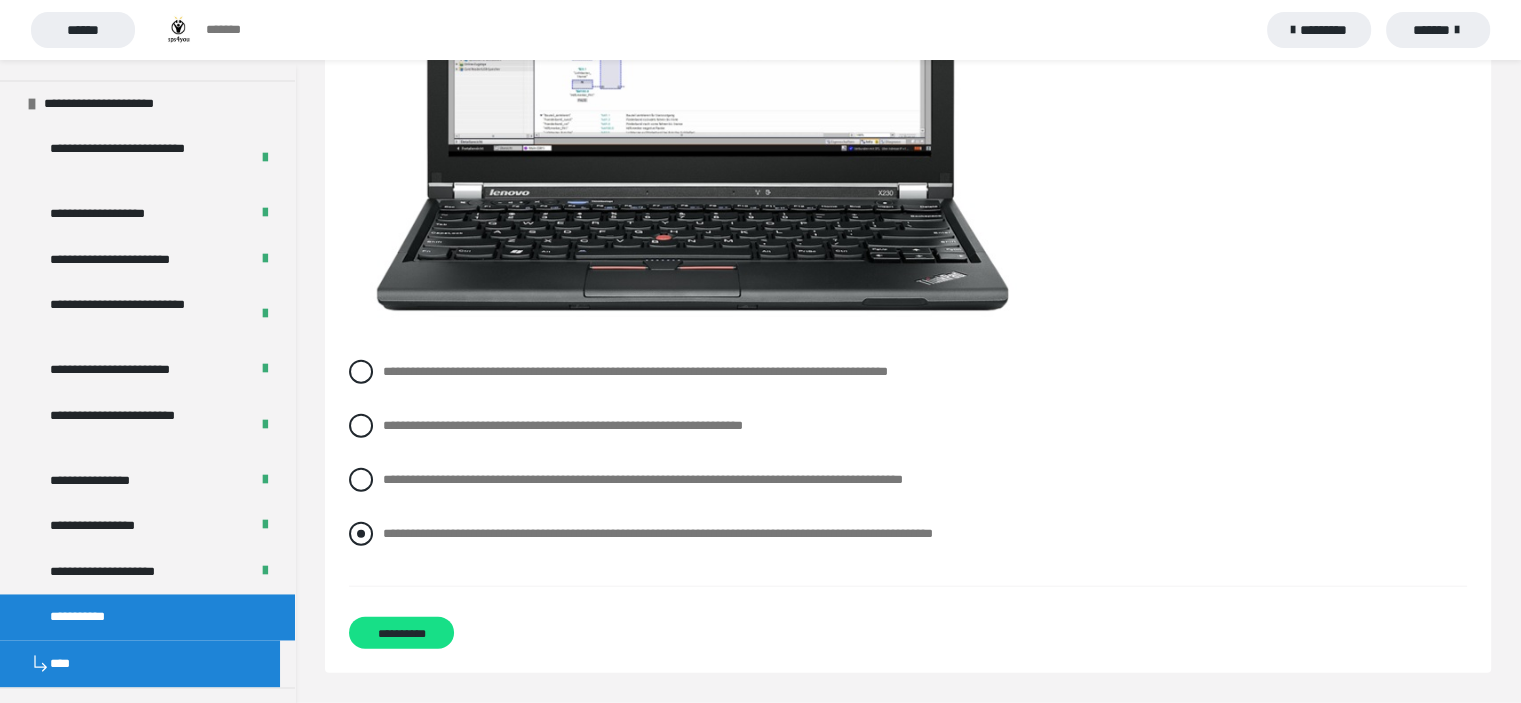 click on "**********" at bounding box center [658, 533] 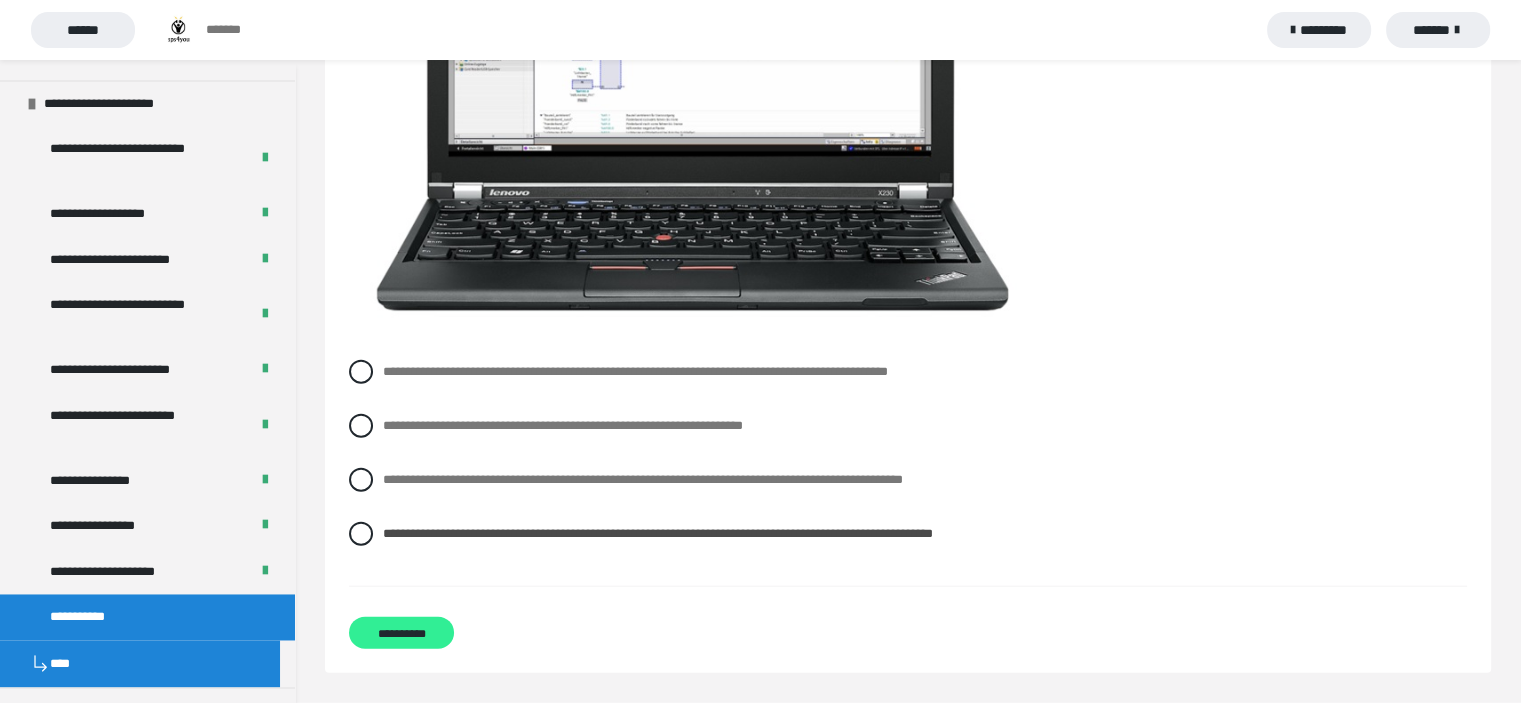 click on "**********" at bounding box center [401, 633] 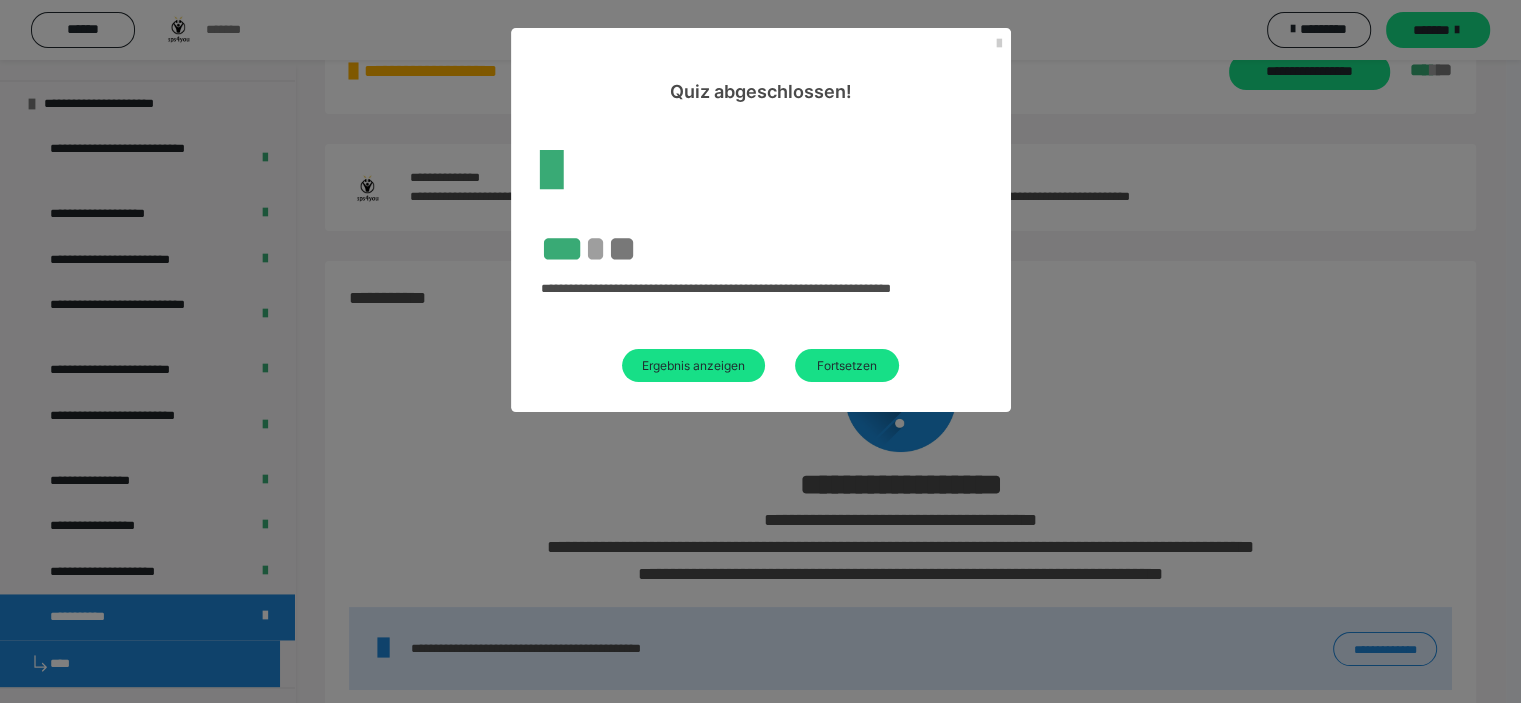 scroll, scrollTop: 100, scrollLeft: 0, axis: vertical 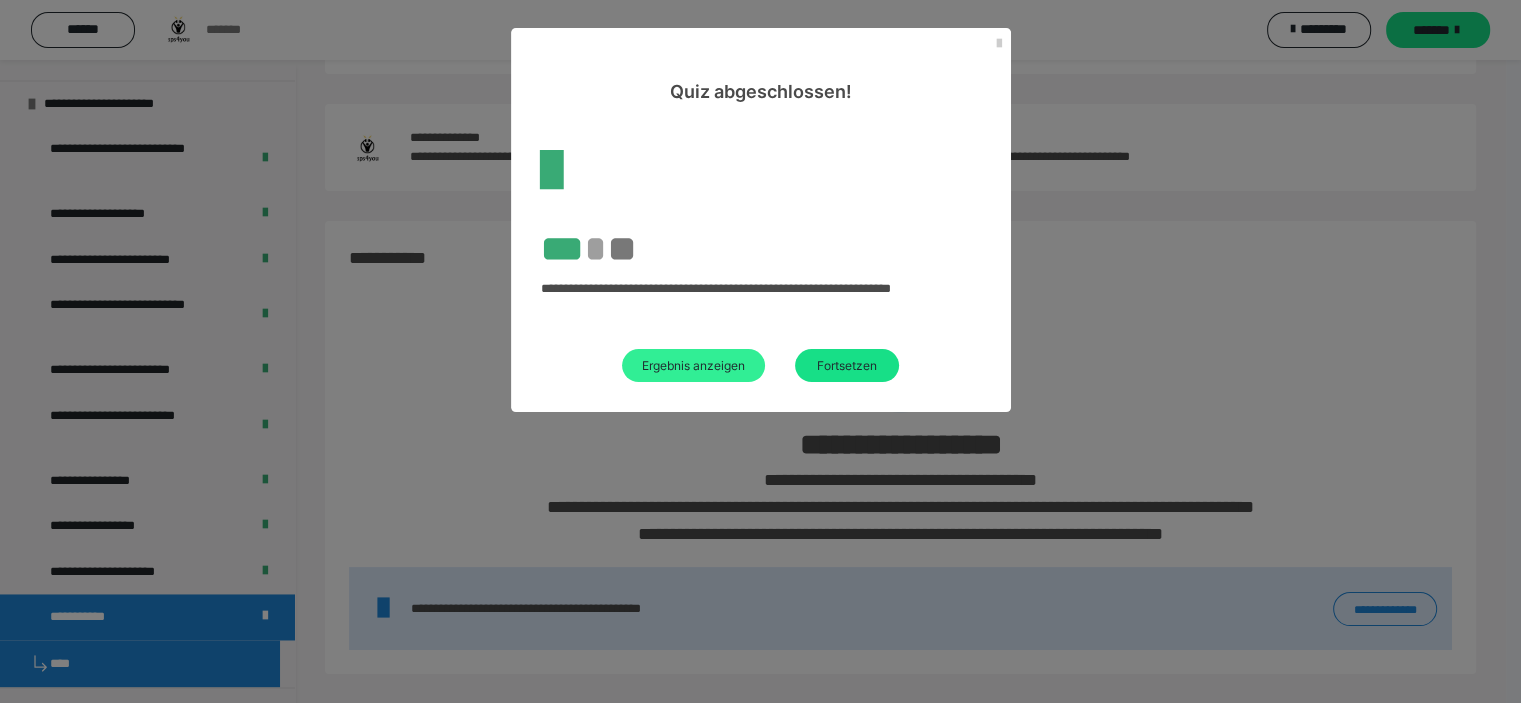 click on "Ergebnis anzeigen" at bounding box center [693, 365] 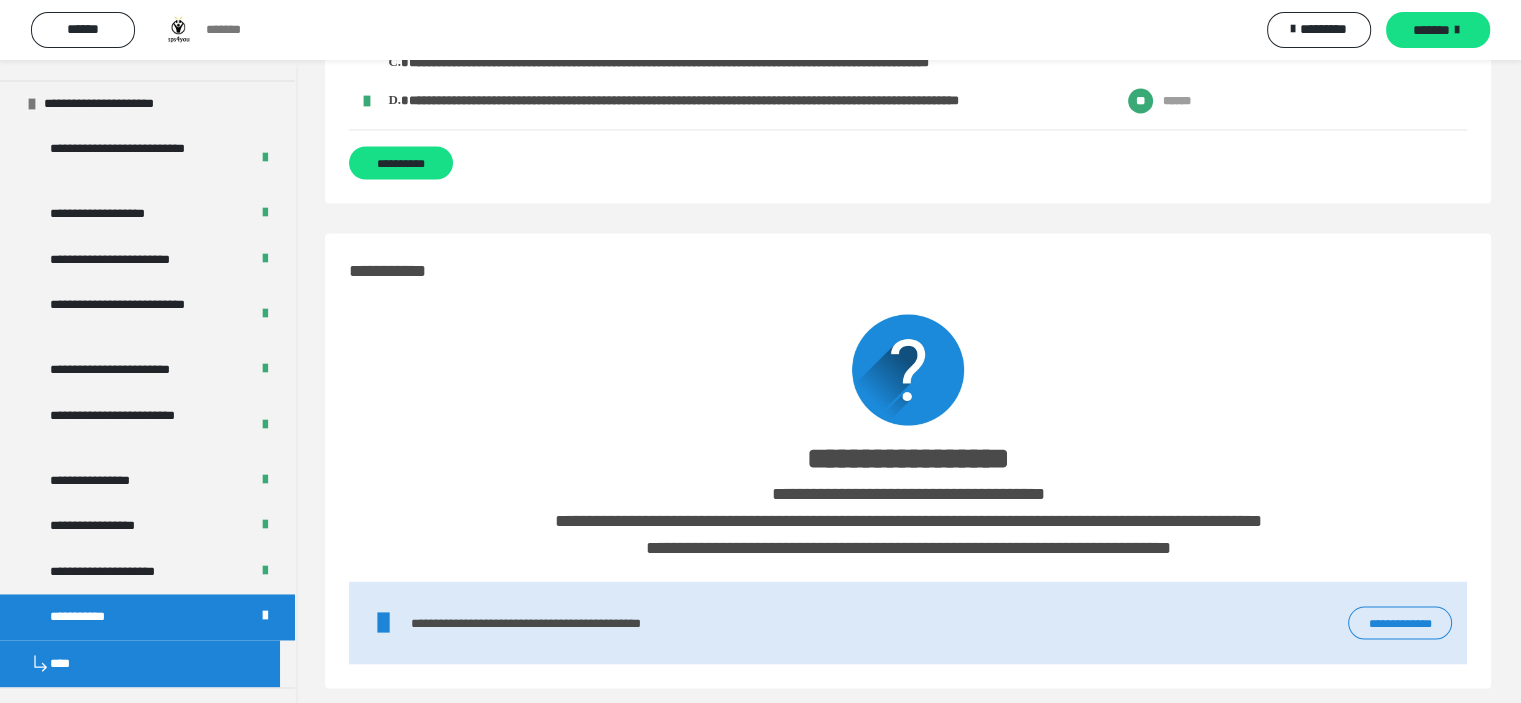 scroll, scrollTop: 11344, scrollLeft: 0, axis: vertical 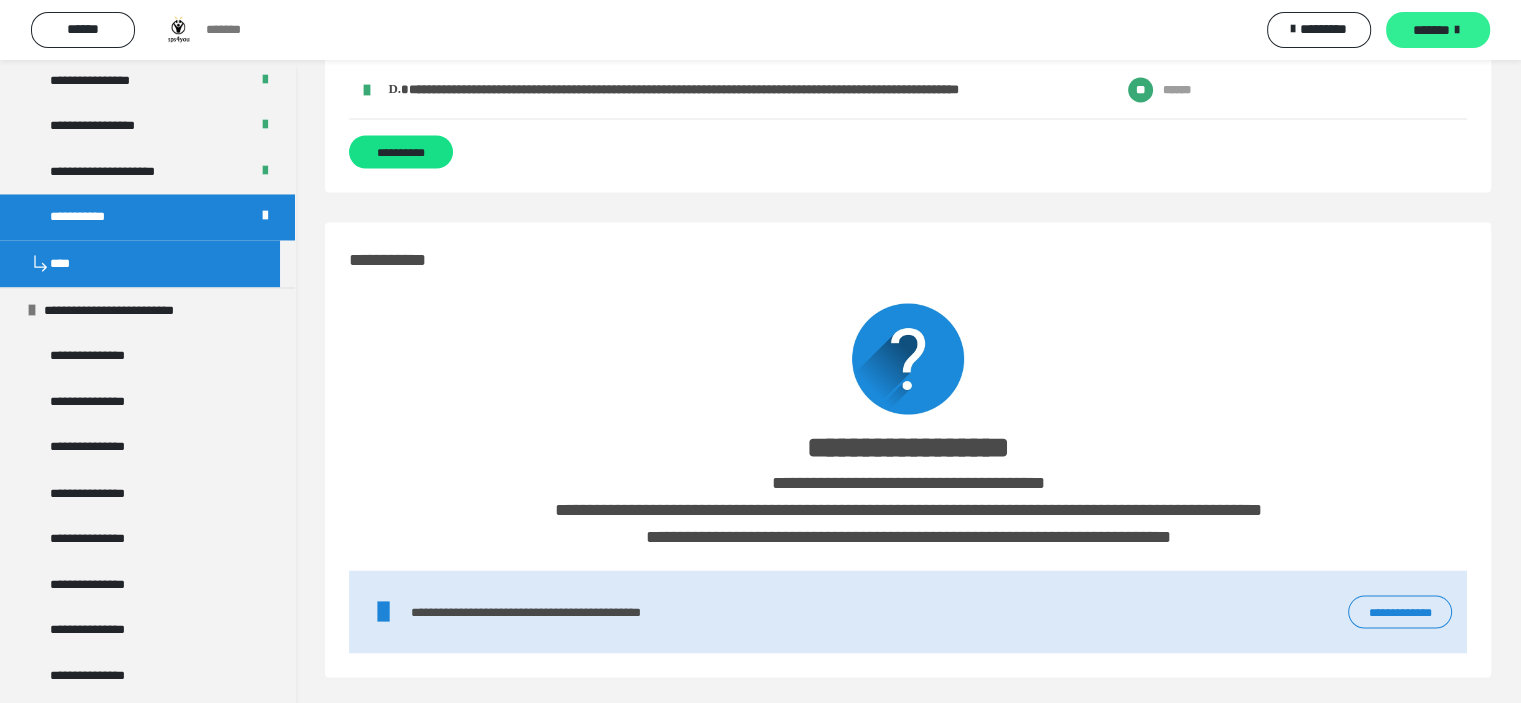 click on "*******" at bounding box center (1438, 30) 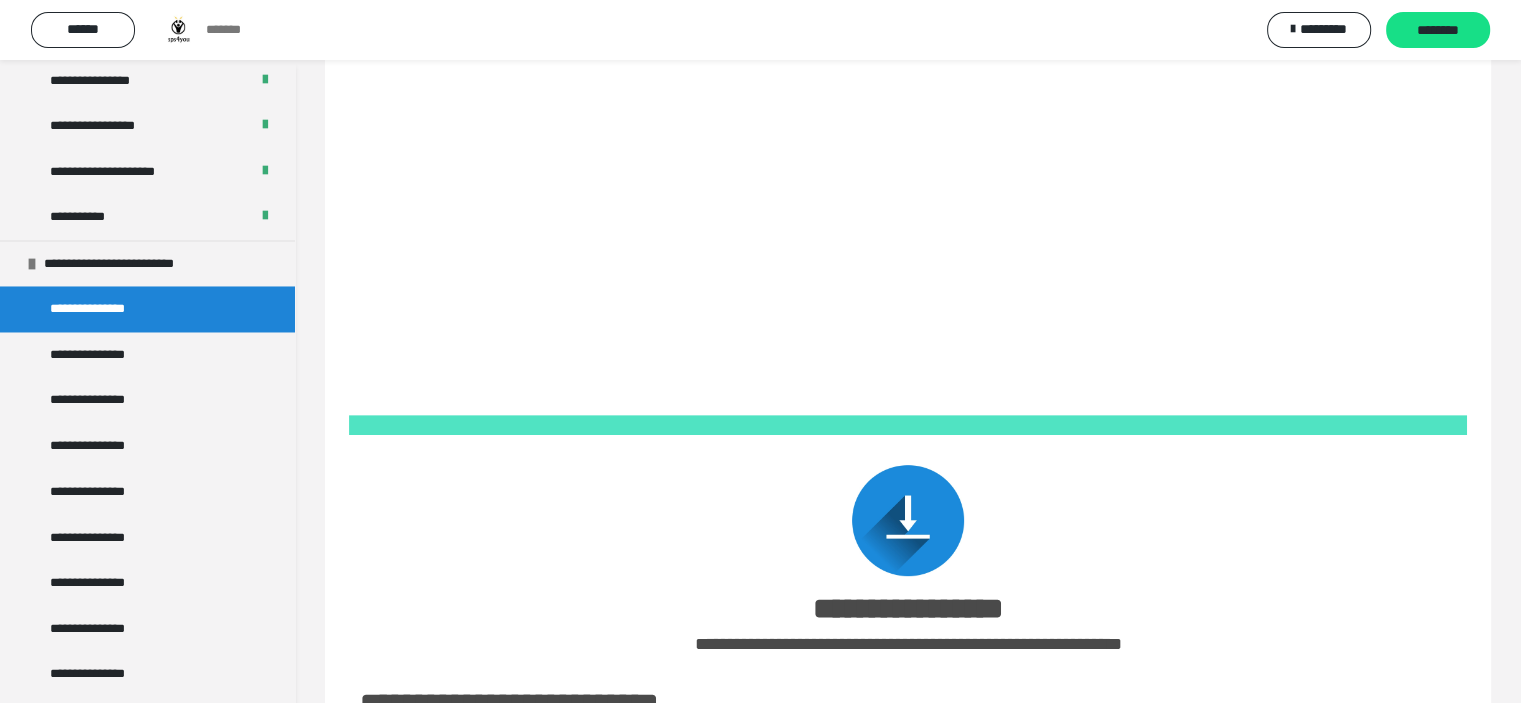 scroll, scrollTop: 0, scrollLeft: 0, axis: both 